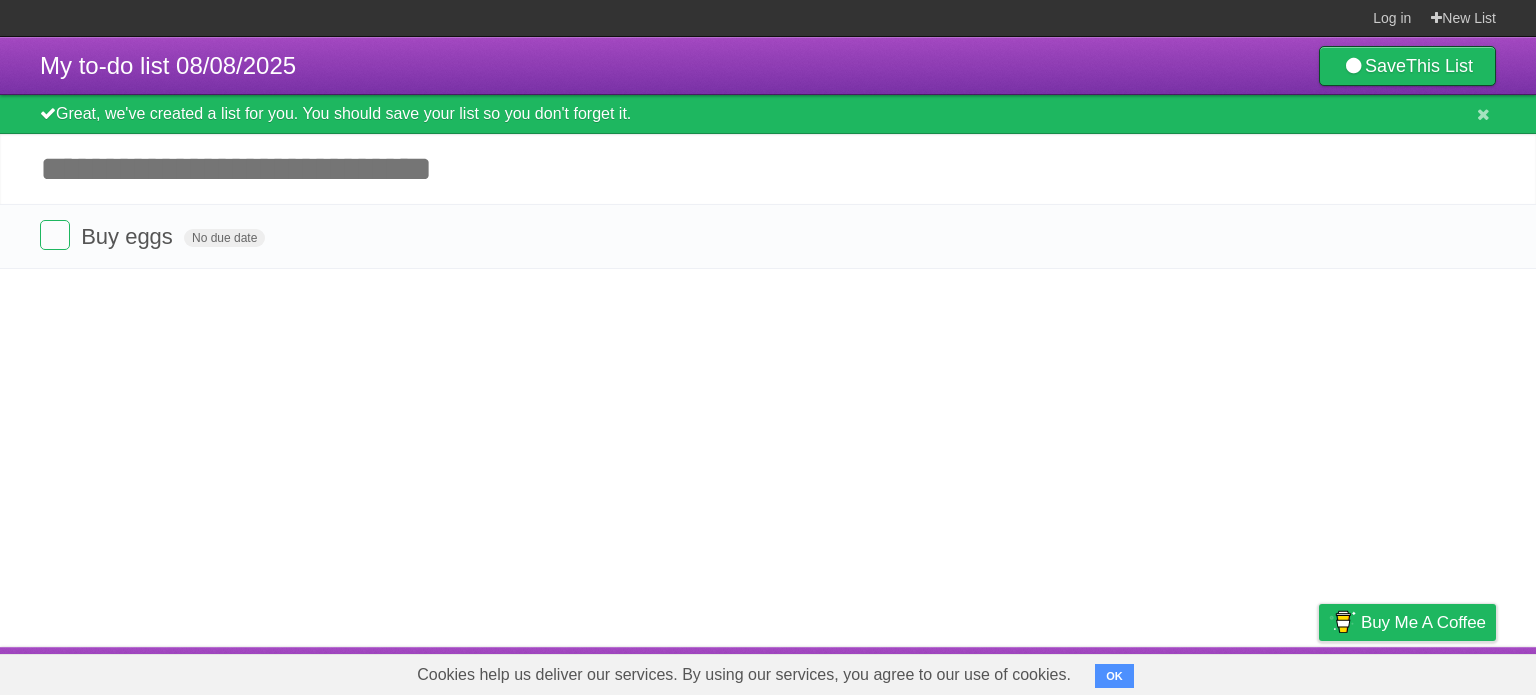 scroll, scrollTop: 0, scrollLeft: 0, axis: both 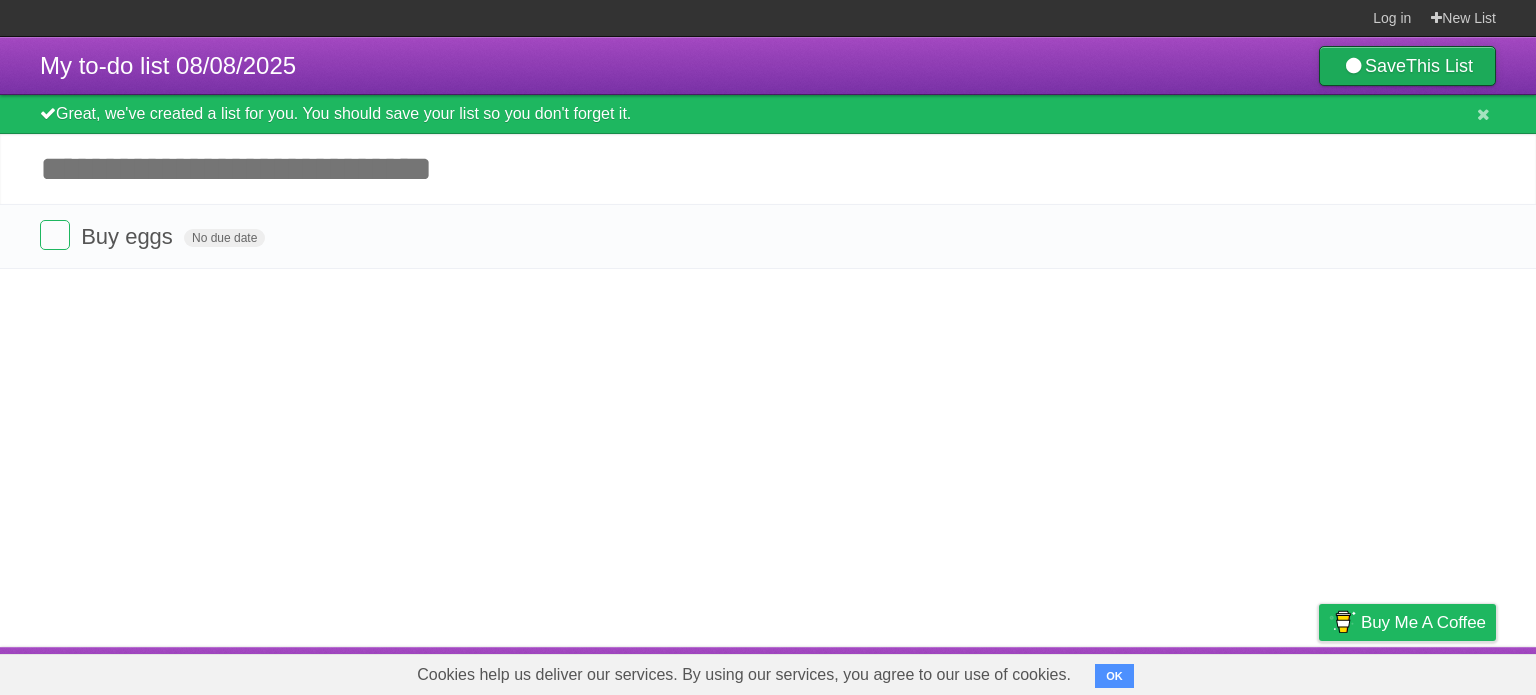 click on "This List" at bounding box center [1439, 66] 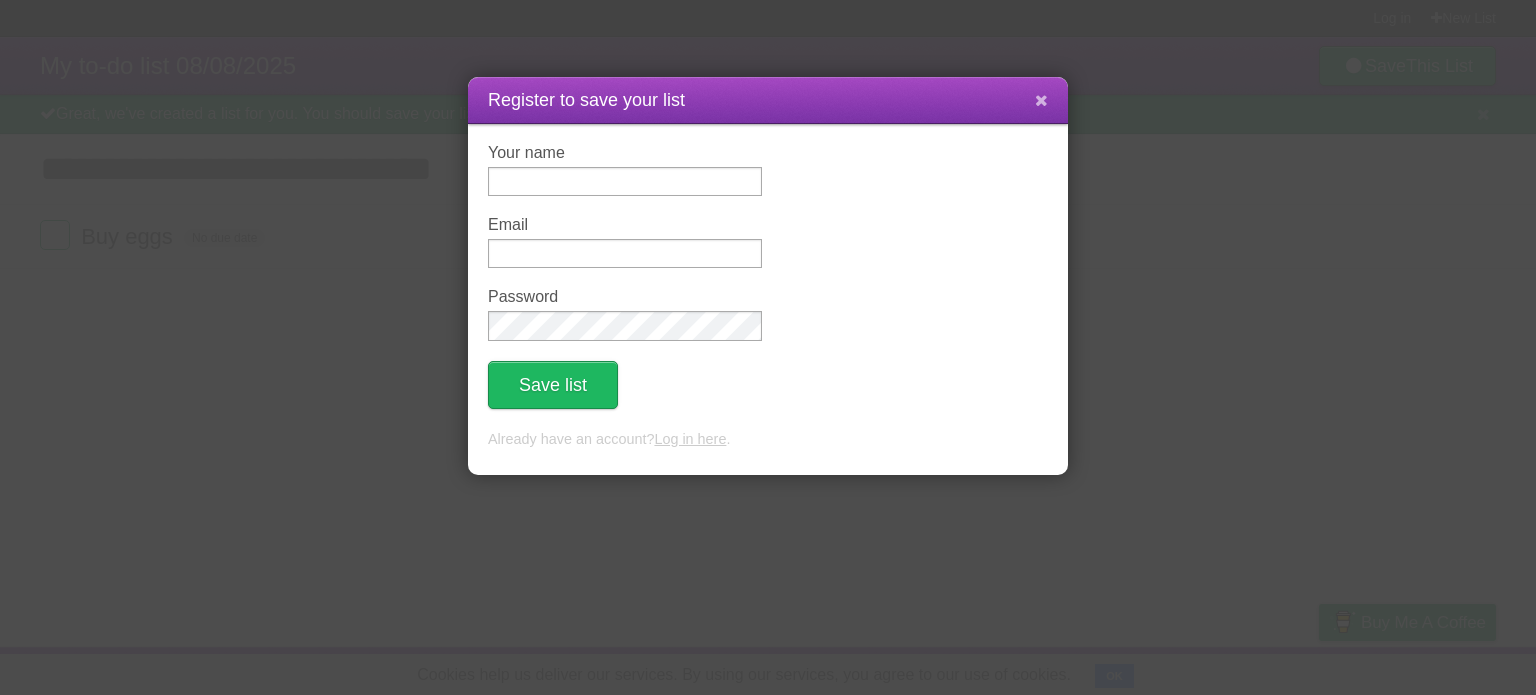 click at bounding box center (1041, 100) 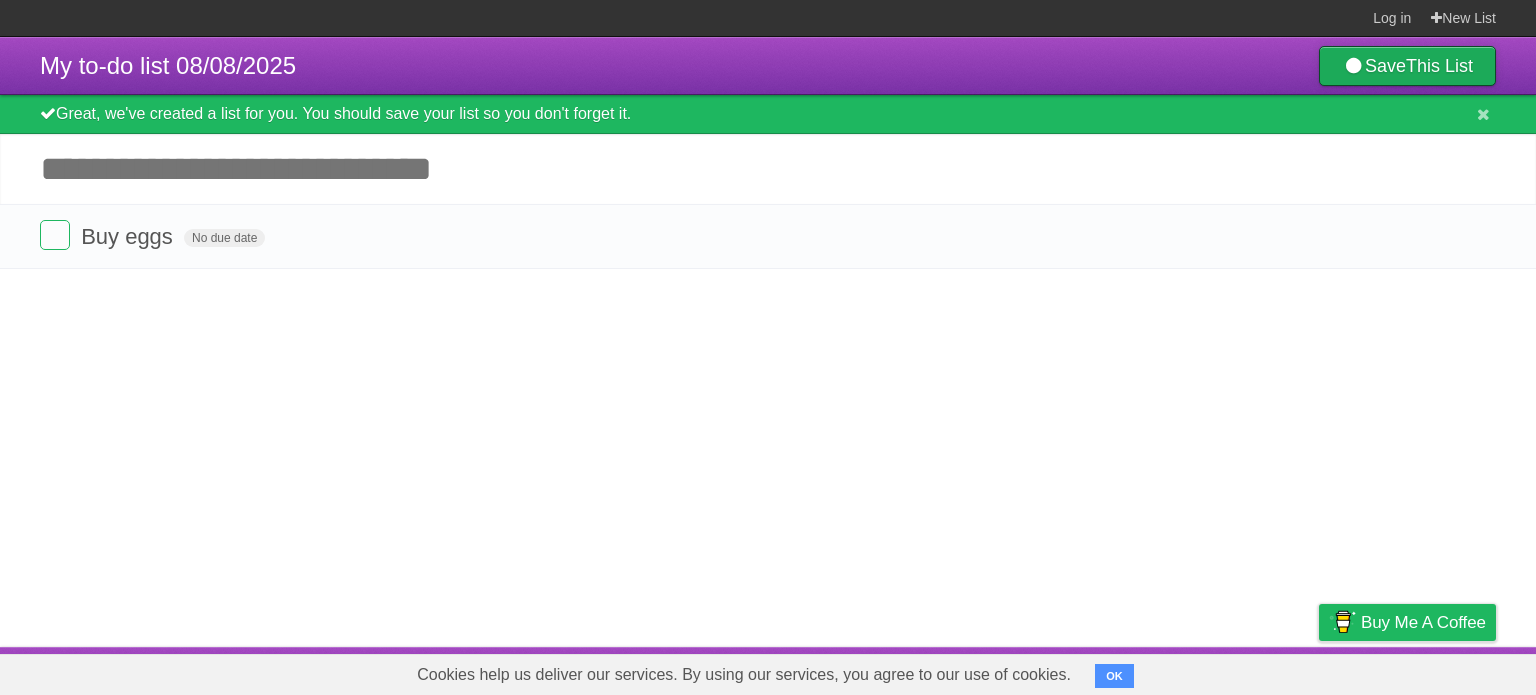 click on "Save  This List" at bounding box center (1407, 66) 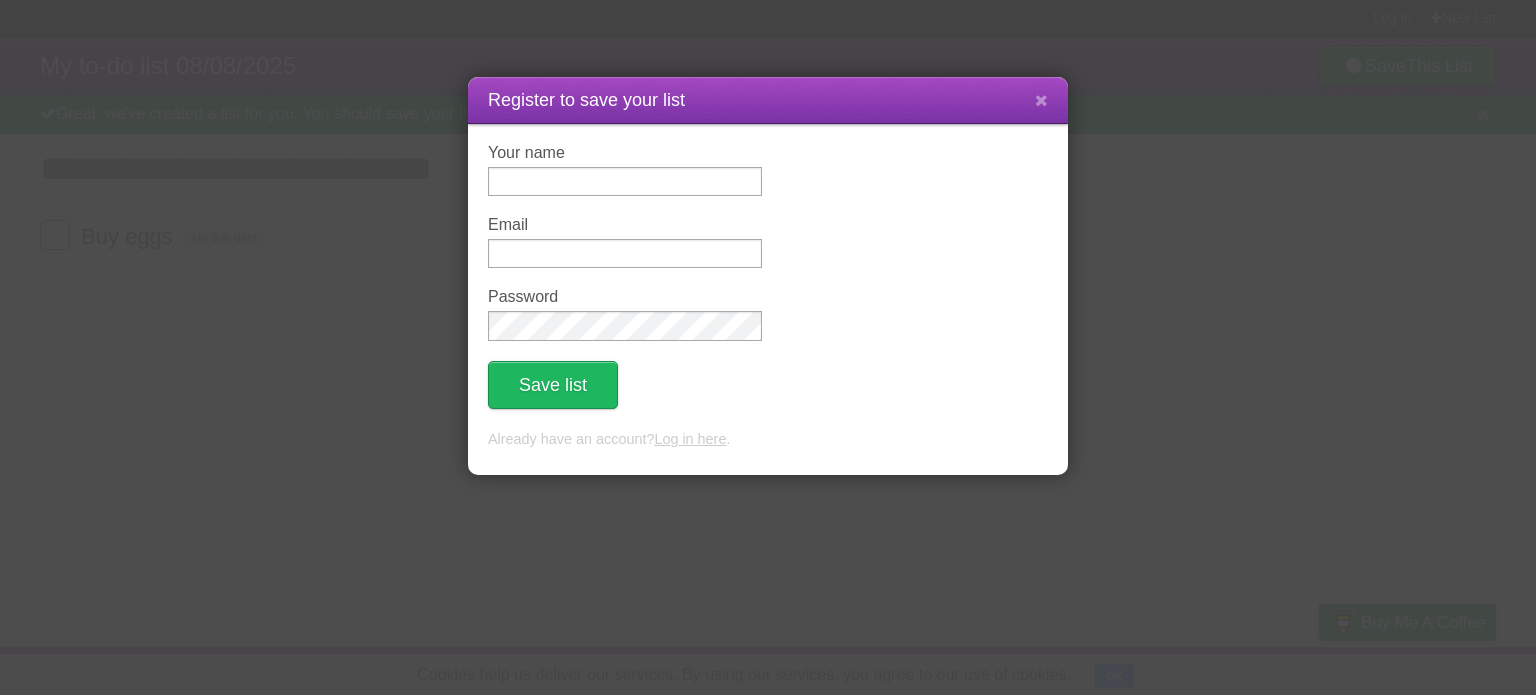 click on "Already have an account?  Log in here ." at bounding box center [768, 440] 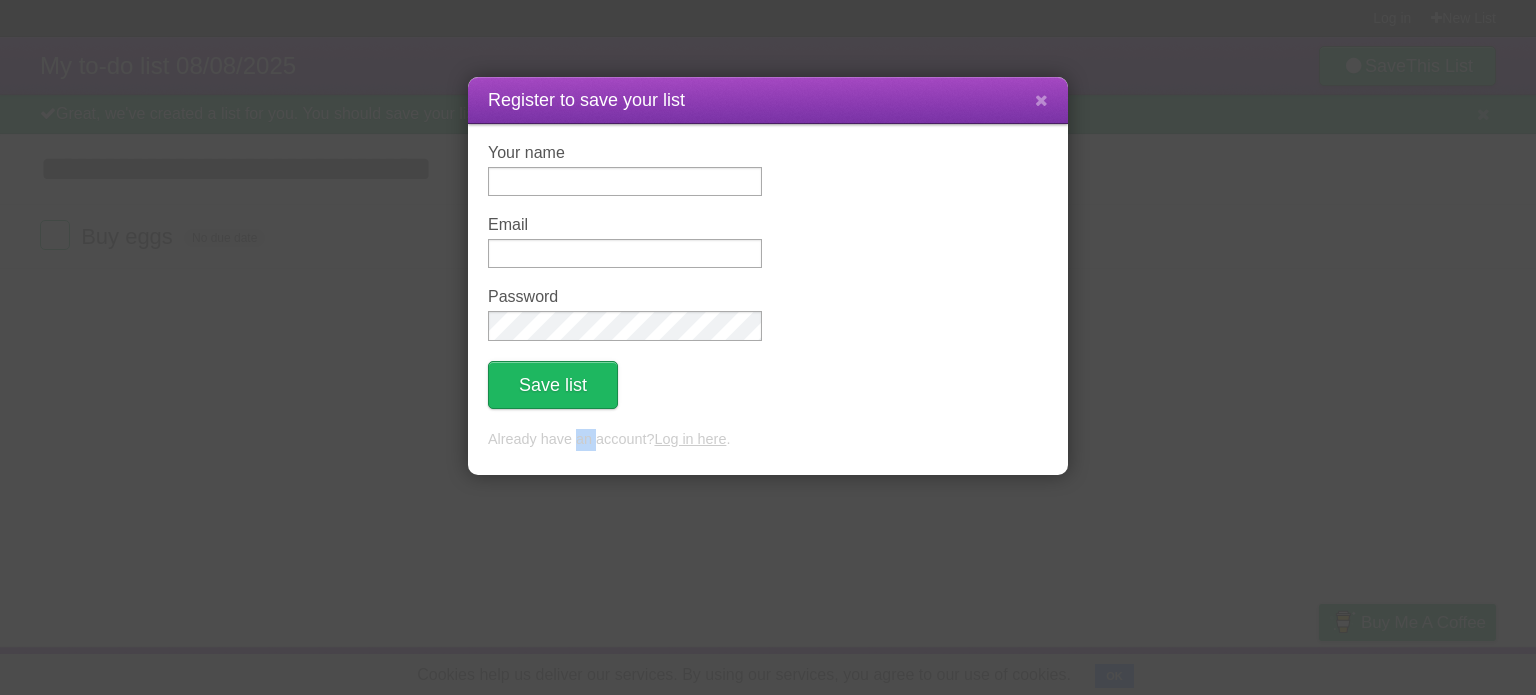 click on "Already have an account?  Log in here ." at bounding box center (768, 440) 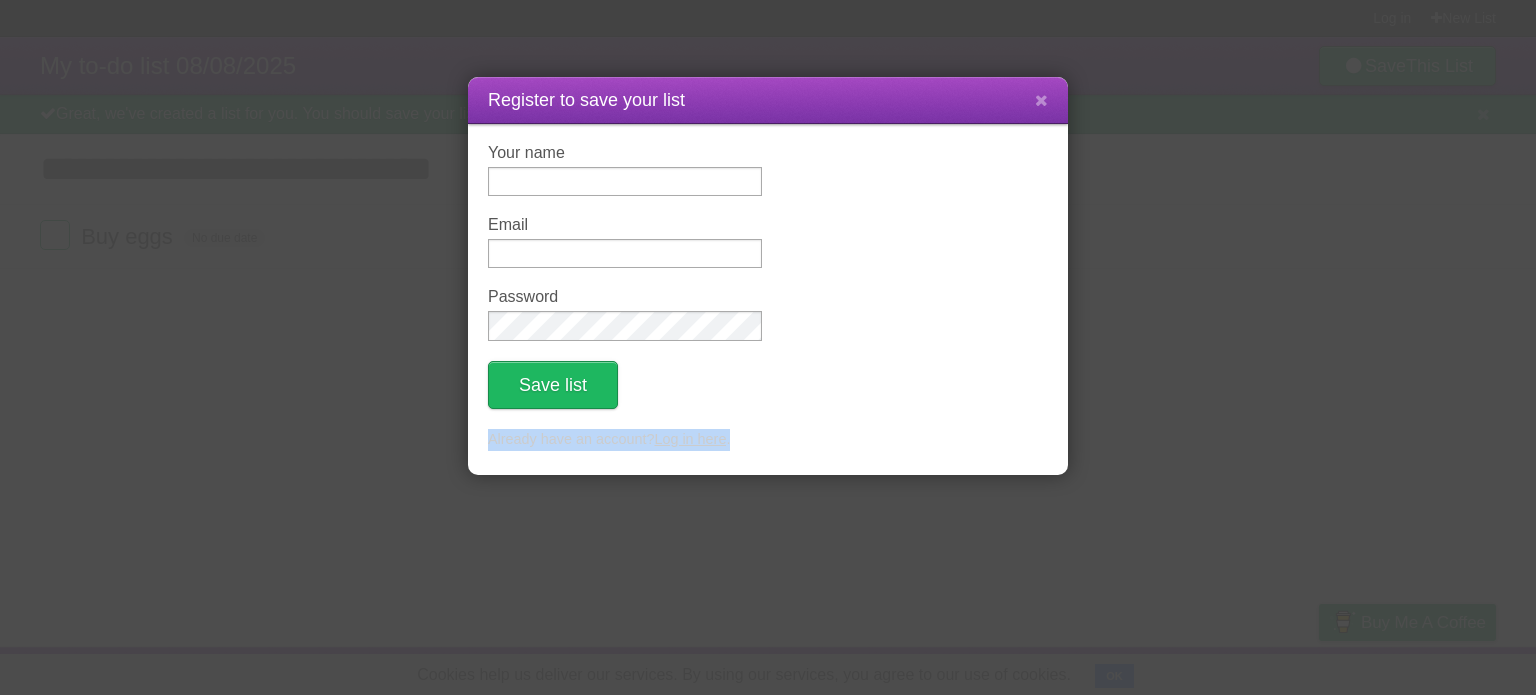 click on "Already have an account?  Log in here ." at bounding box center (768, 440) 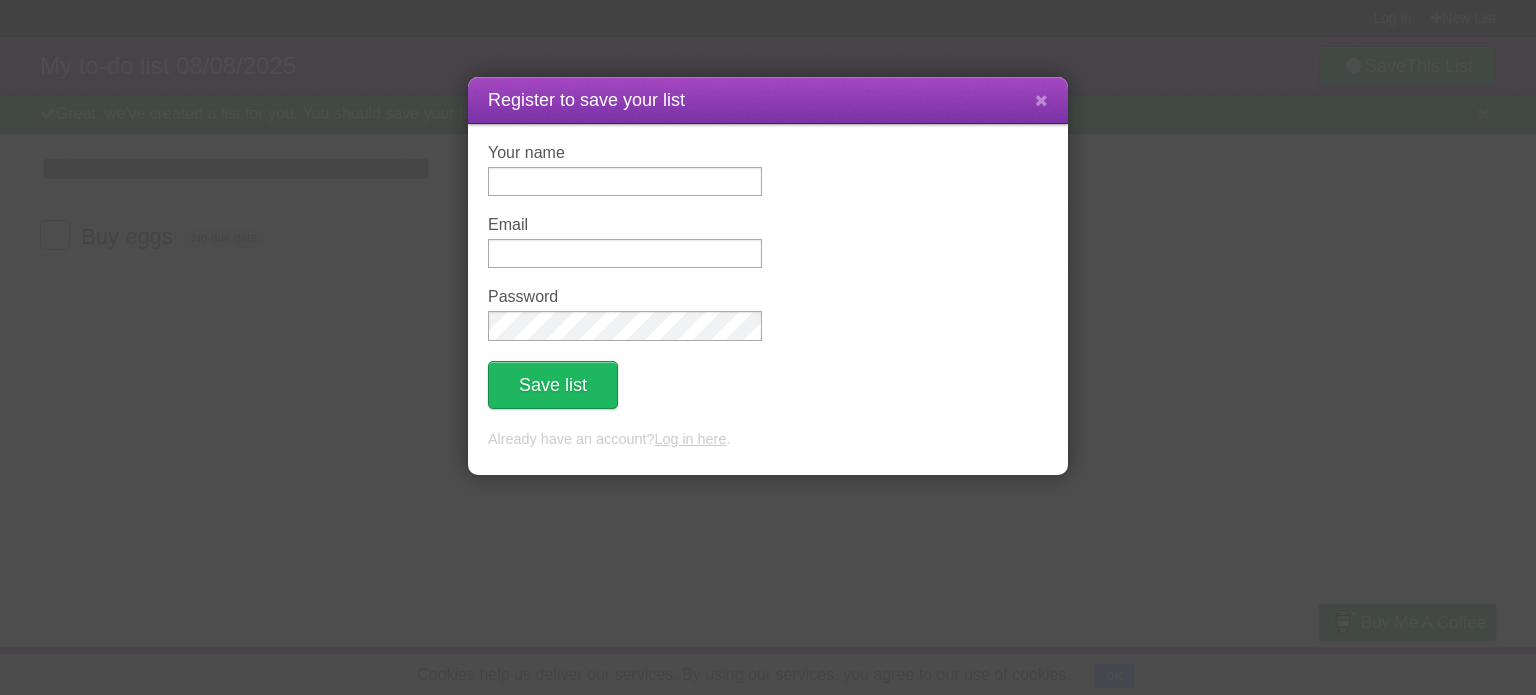 click on "Your name
Email
Password
Save list" at bounding box center [768, 276] 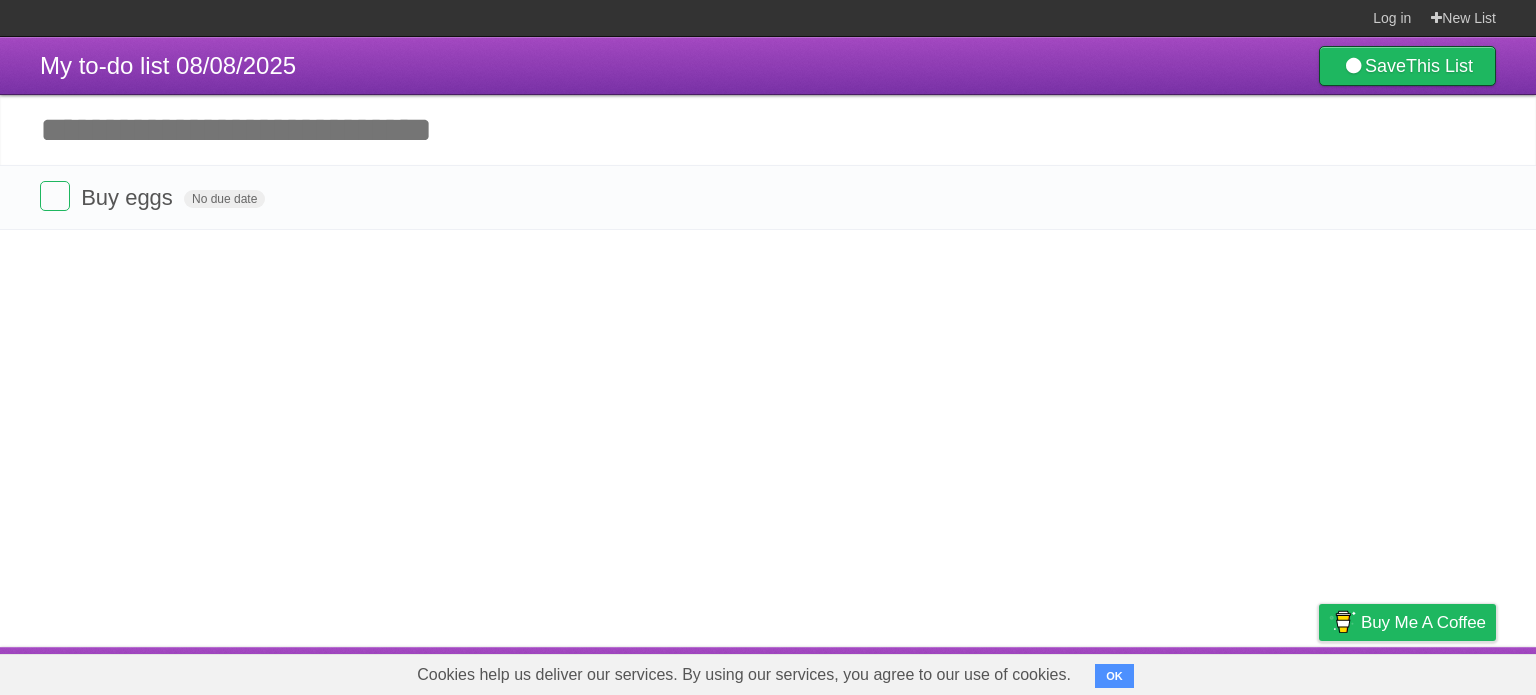 scroll, scrollTop: 0, scrollLeft: 0, axis: both 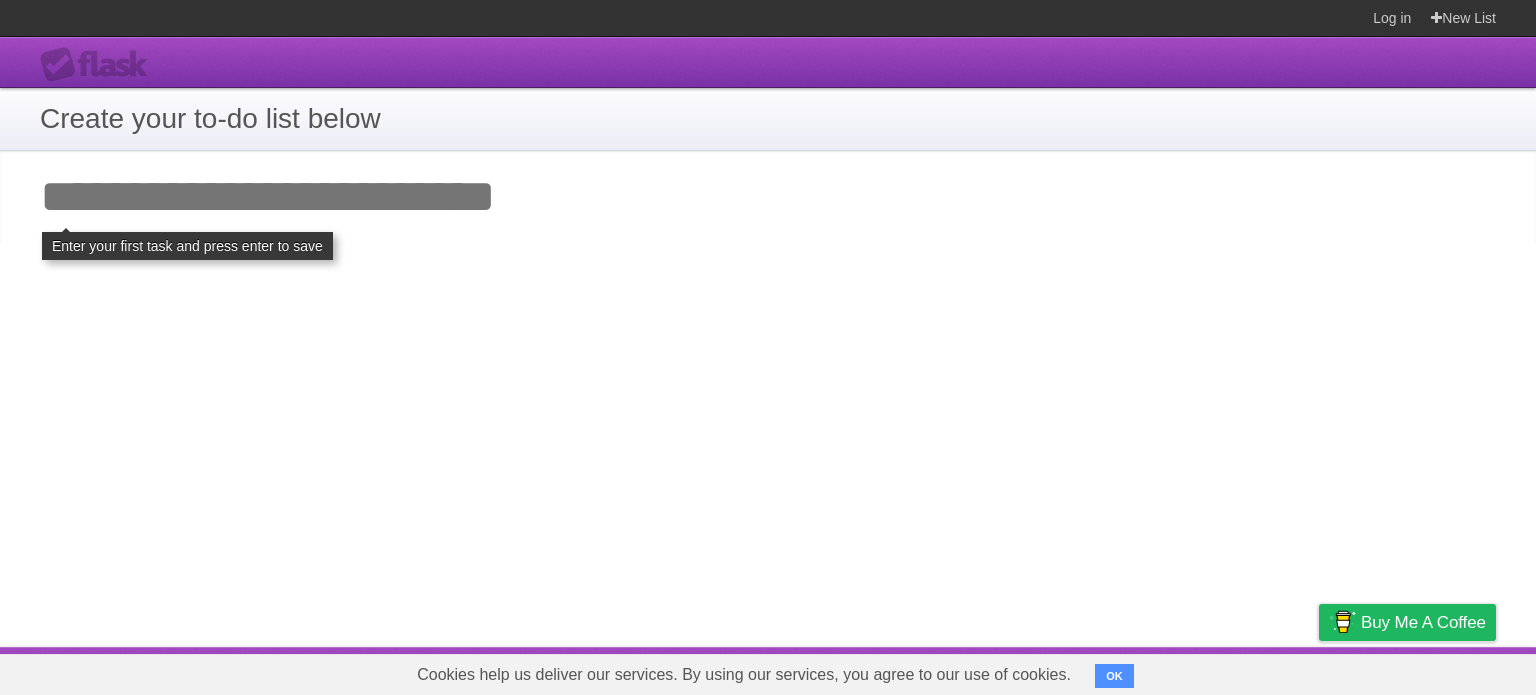 click on "Add your first task" at bounding box center (768, 197) 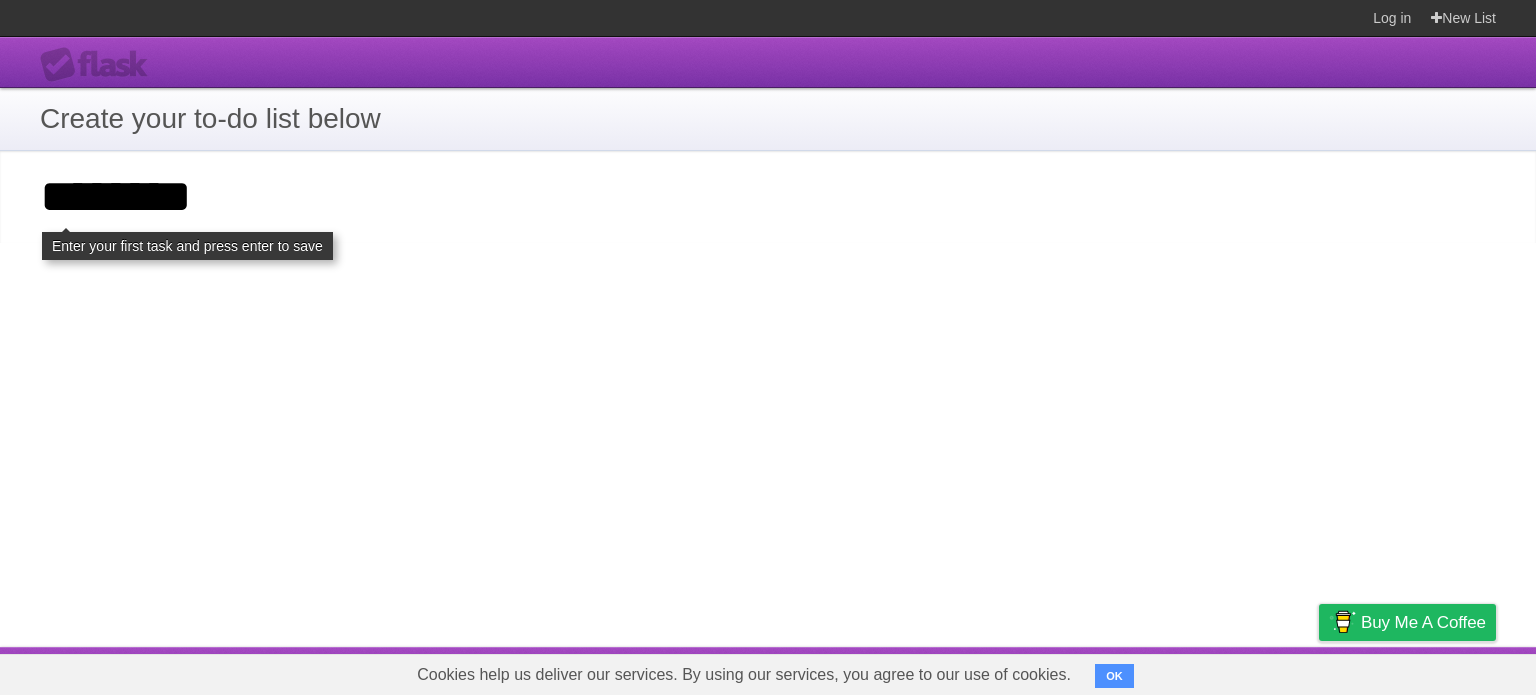 type on "********" 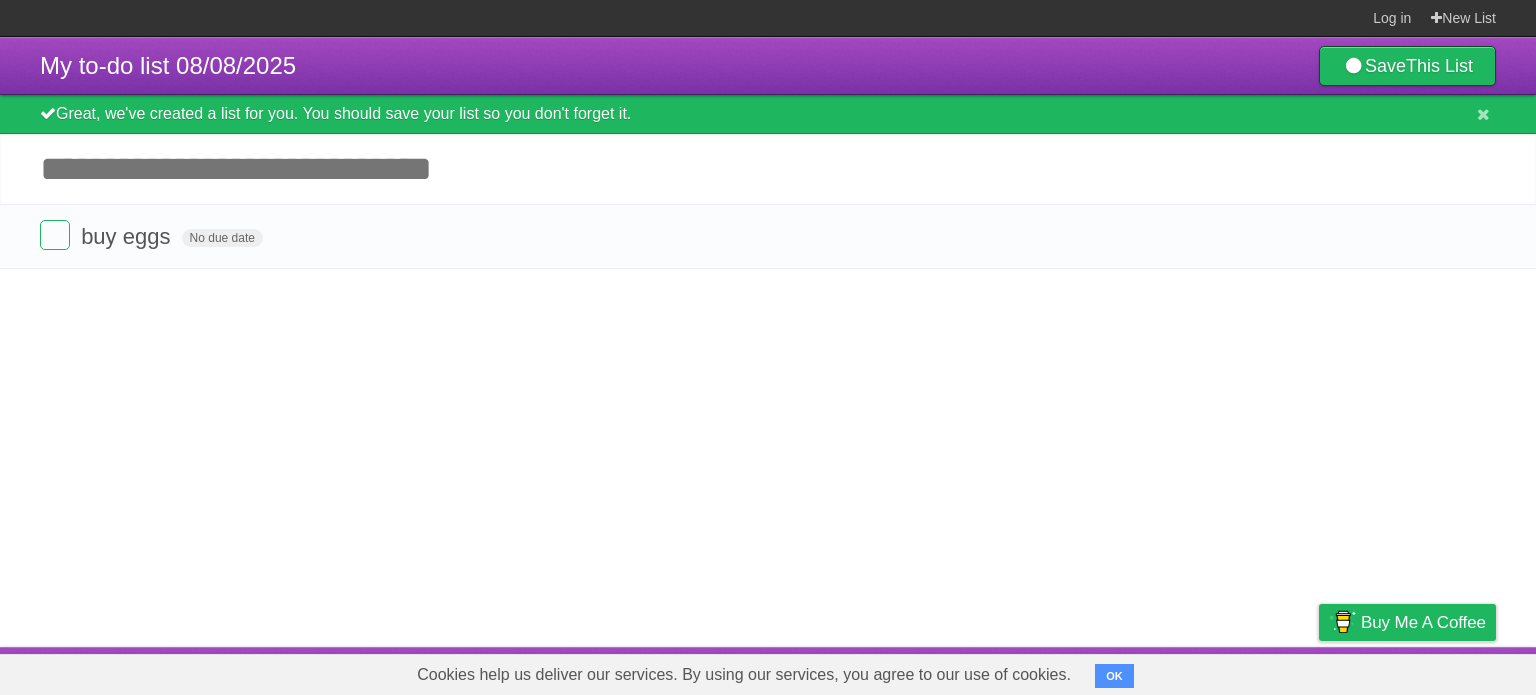 scroll, scrollTop: 0, scrollLeft: 0, axis: both 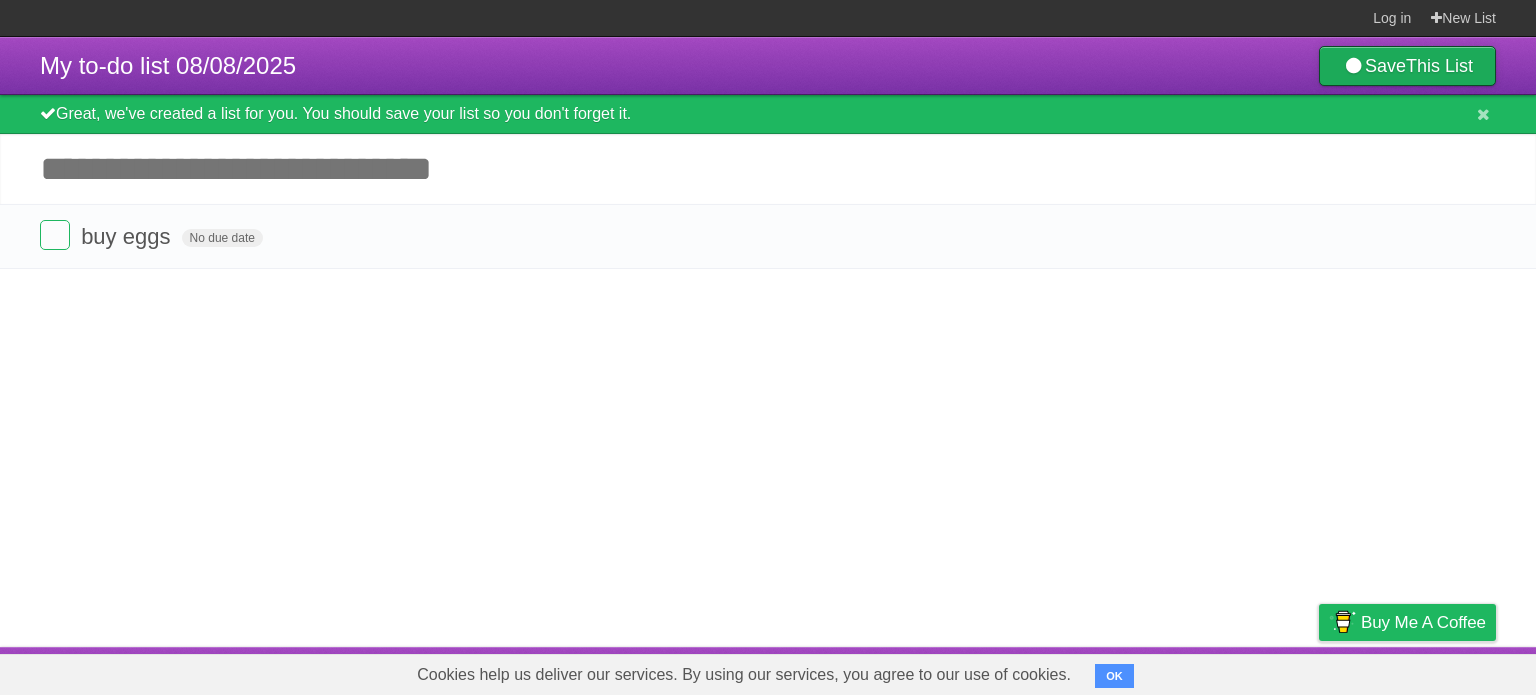 click on "This List" at bounding box center [1439, 66] 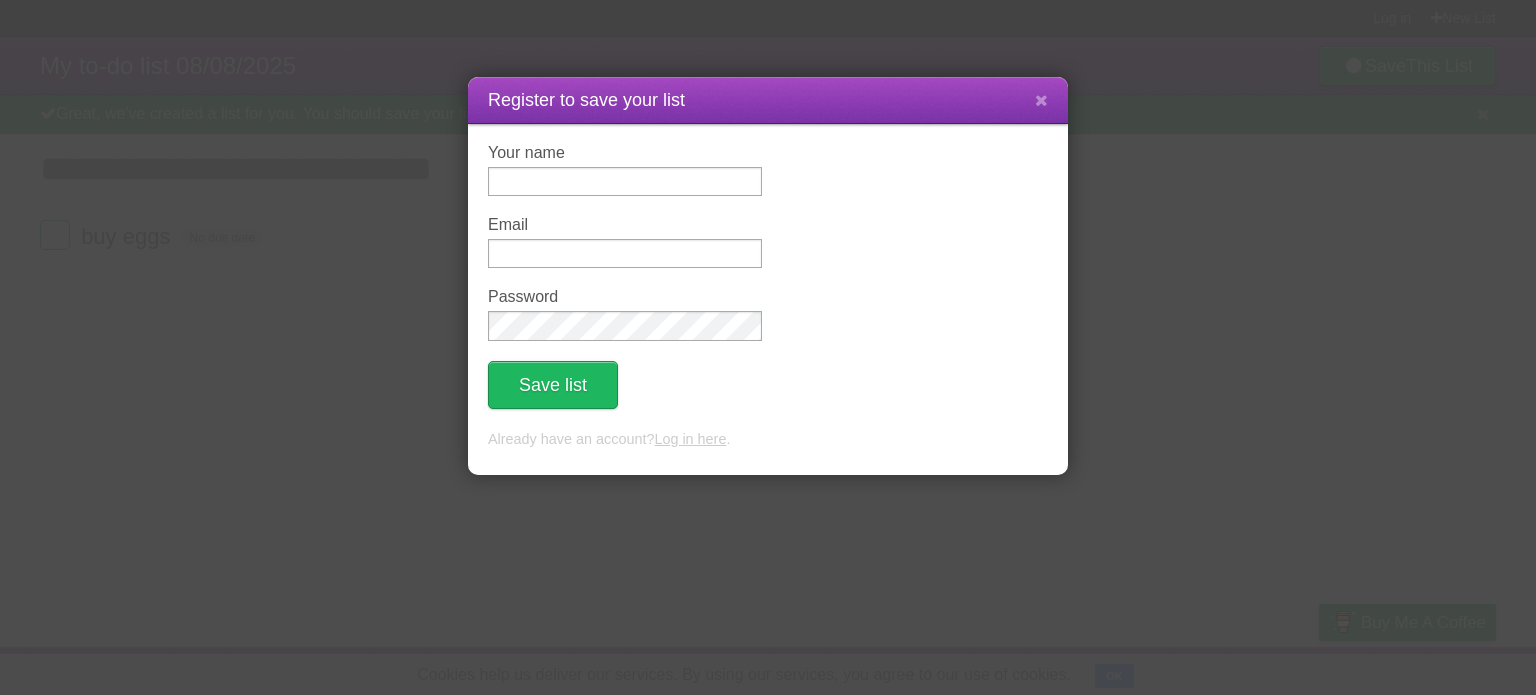 click on "Your name
Email
Password
Save list" at bounding box center [768, 276] 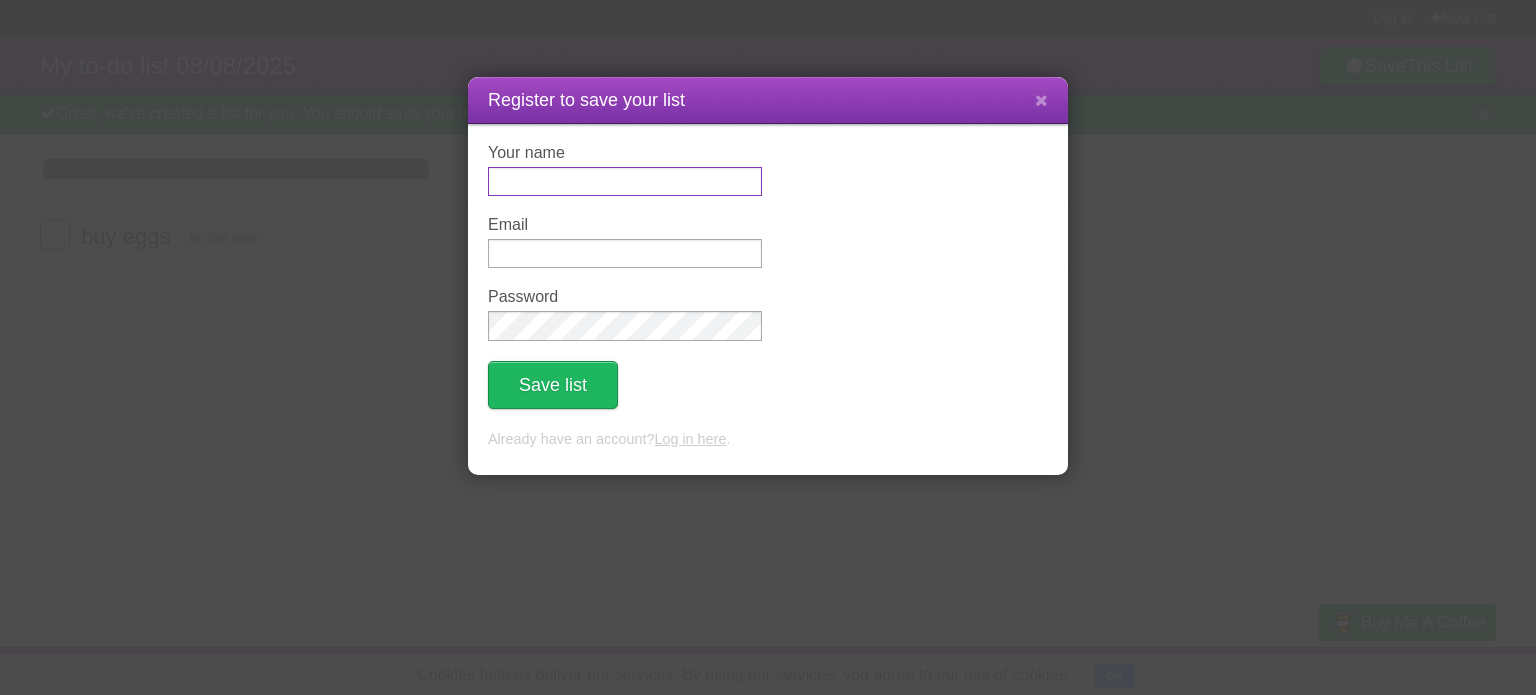 click on "Your name" at bounding box center (625, 181) 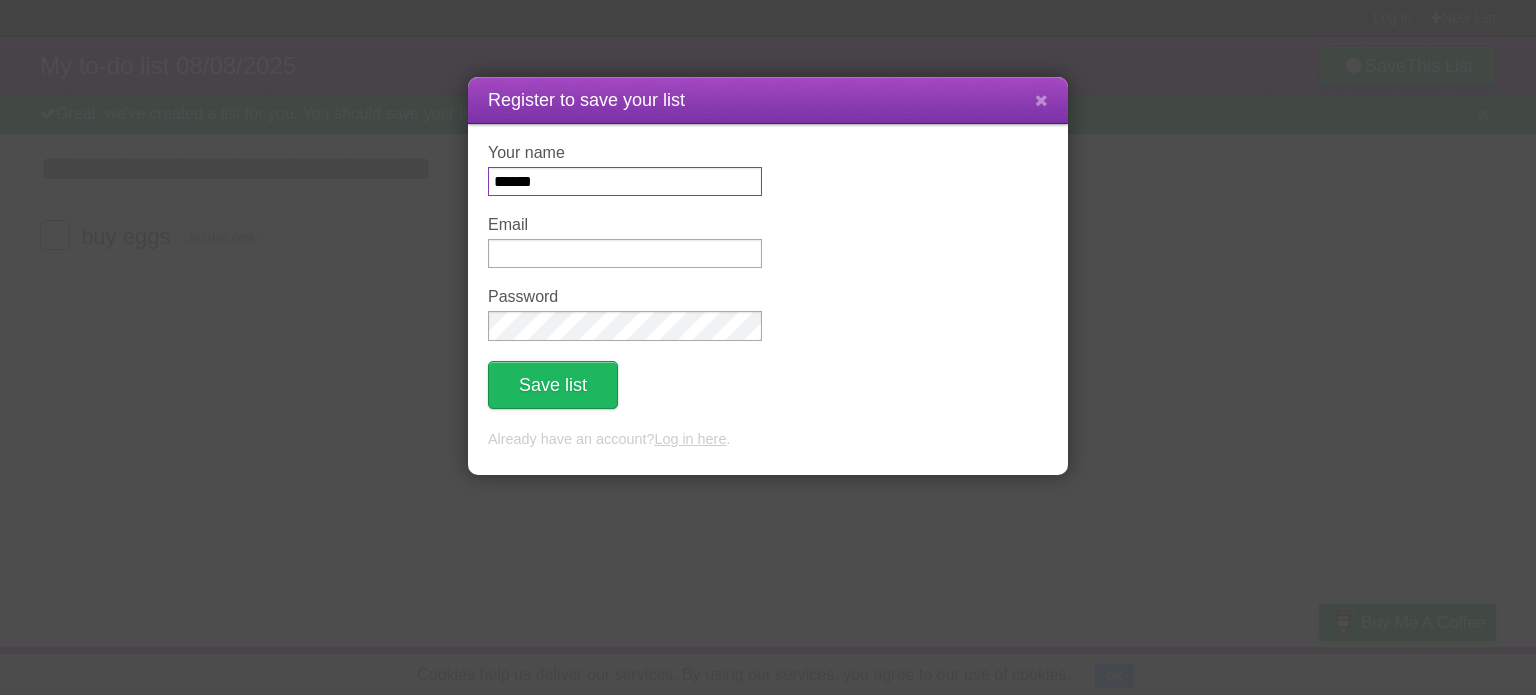 type on "******" 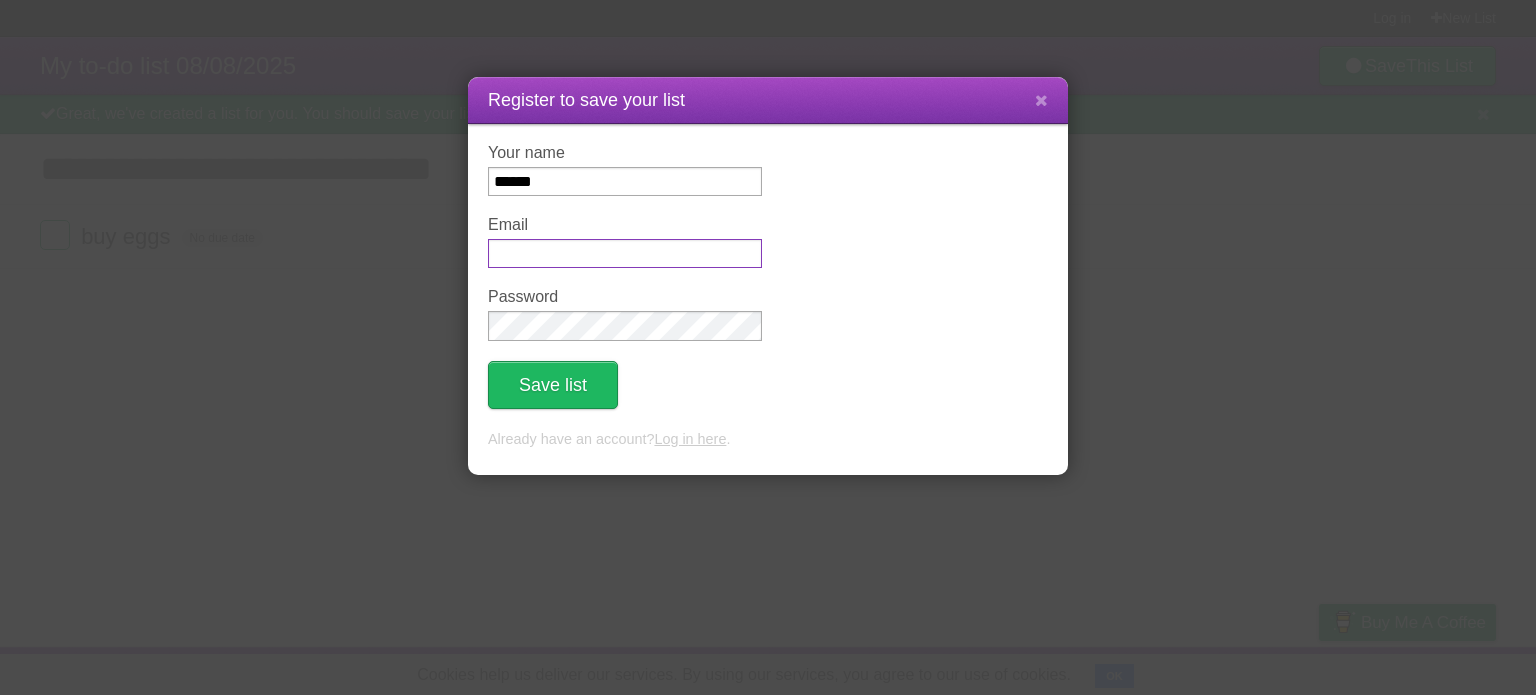 click on "Email" at bounding box center [625, 253] 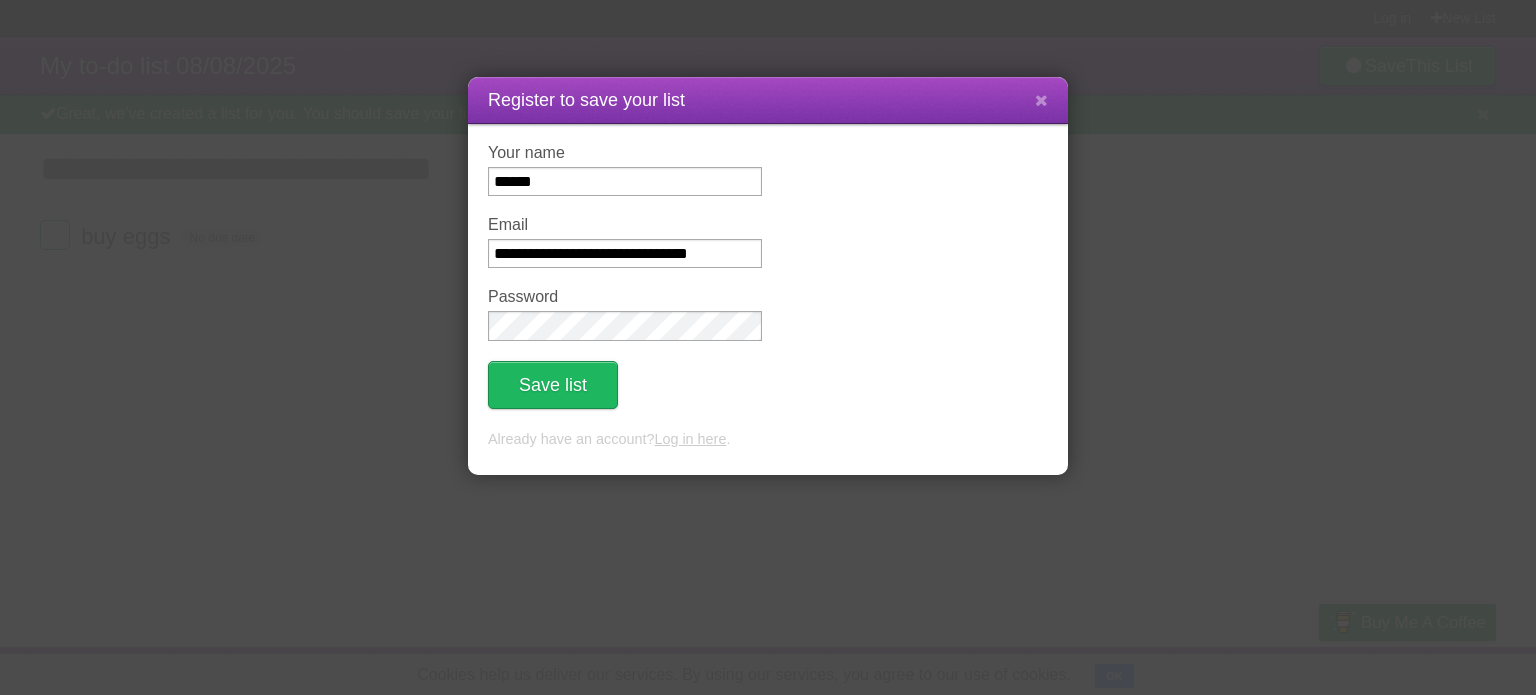 click on "Password" at bounding box center [625, 314] 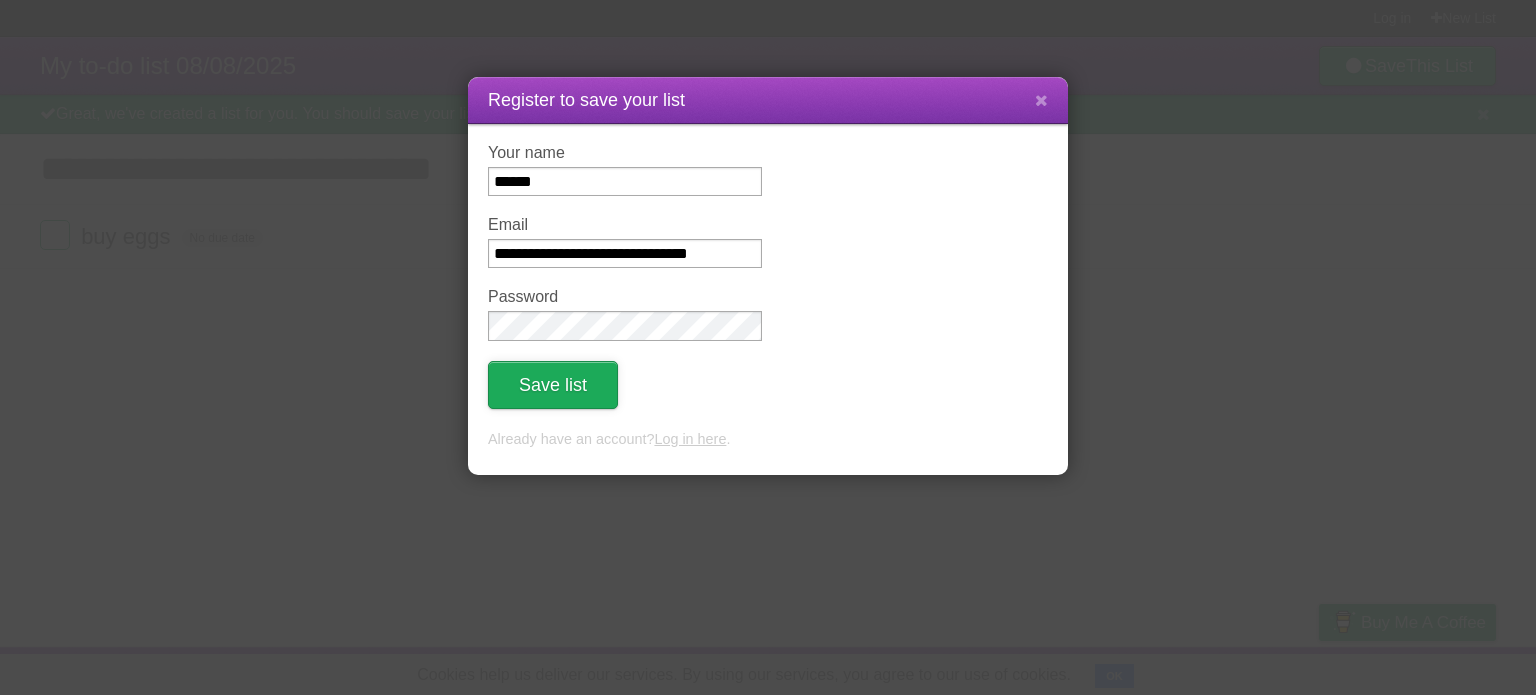 click on "Save list" at bounding box center (553, 385) 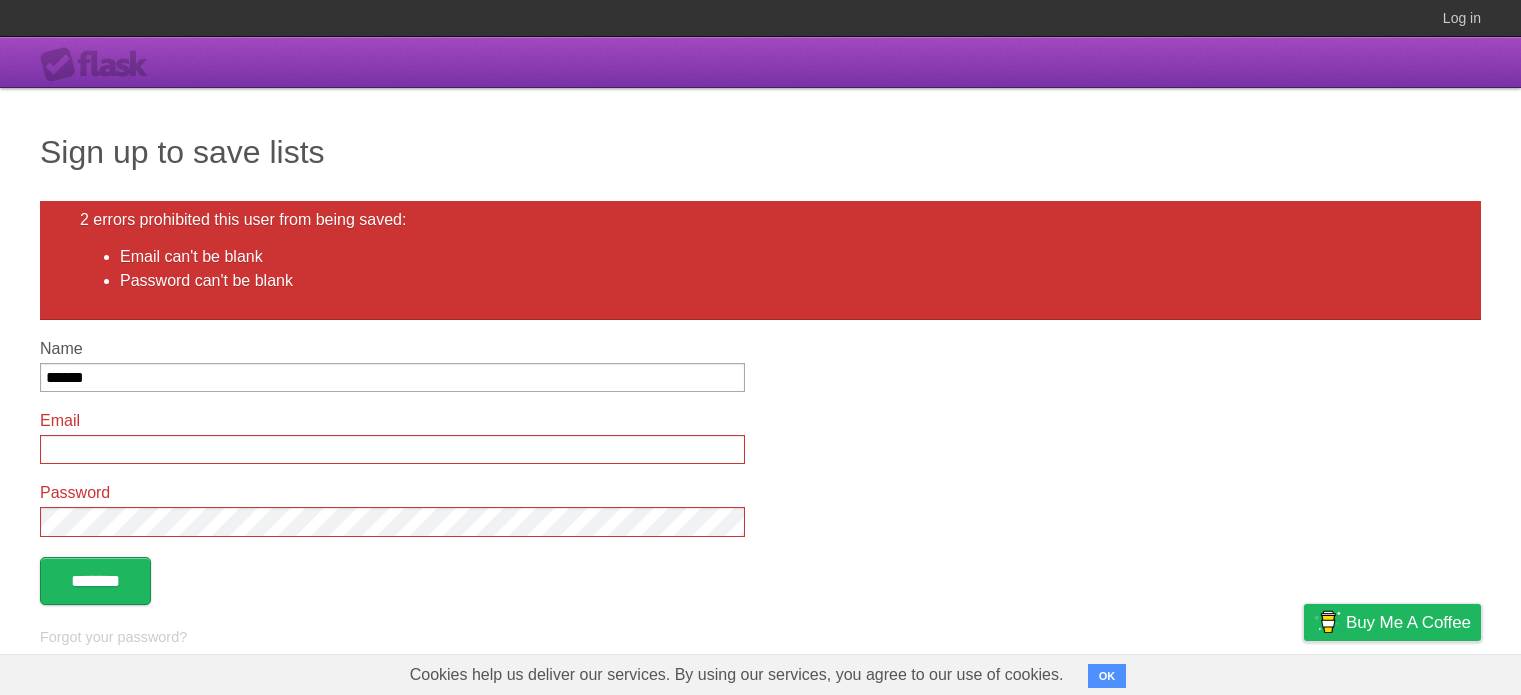 scroll, scrollTop: 0, scrollLeft: 0, axis: both 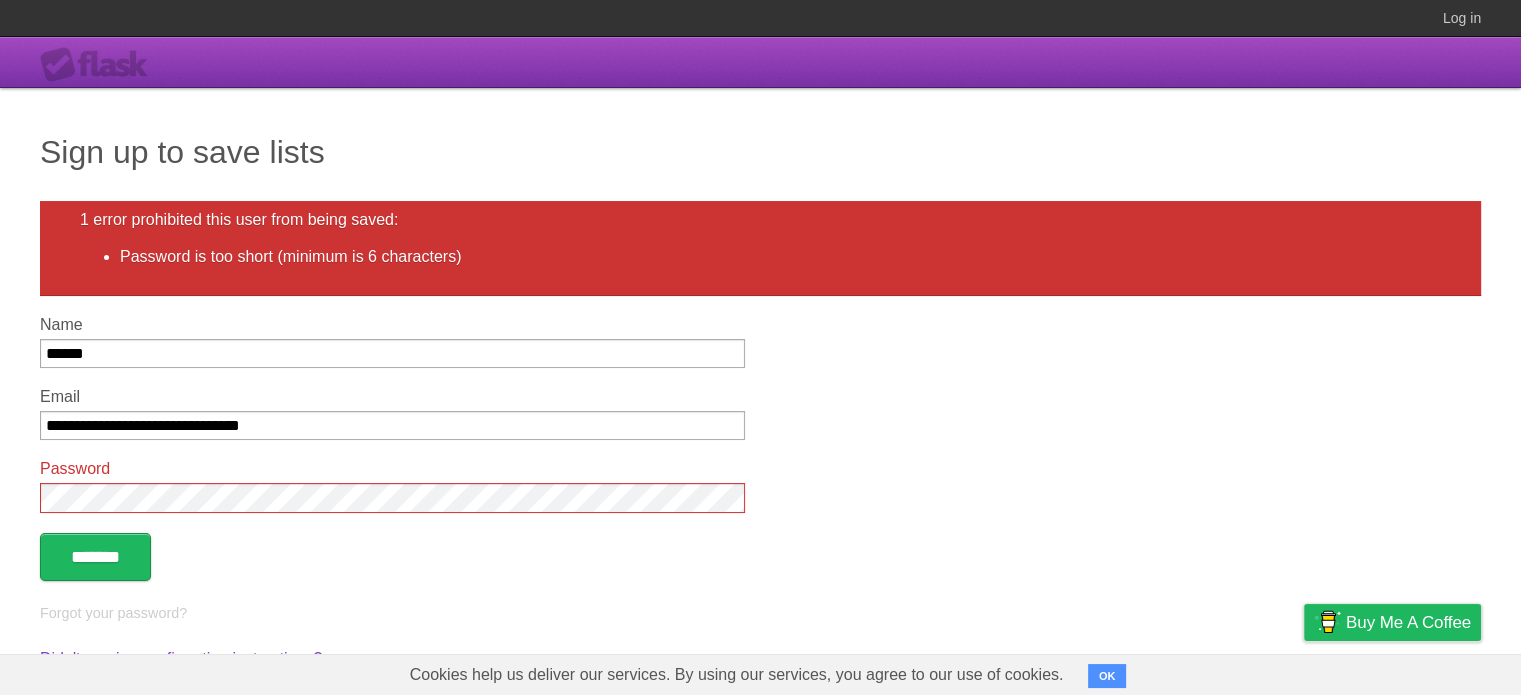 click on "Password is too short (minimum is 6 characters)" at bounding box center [780, 257] 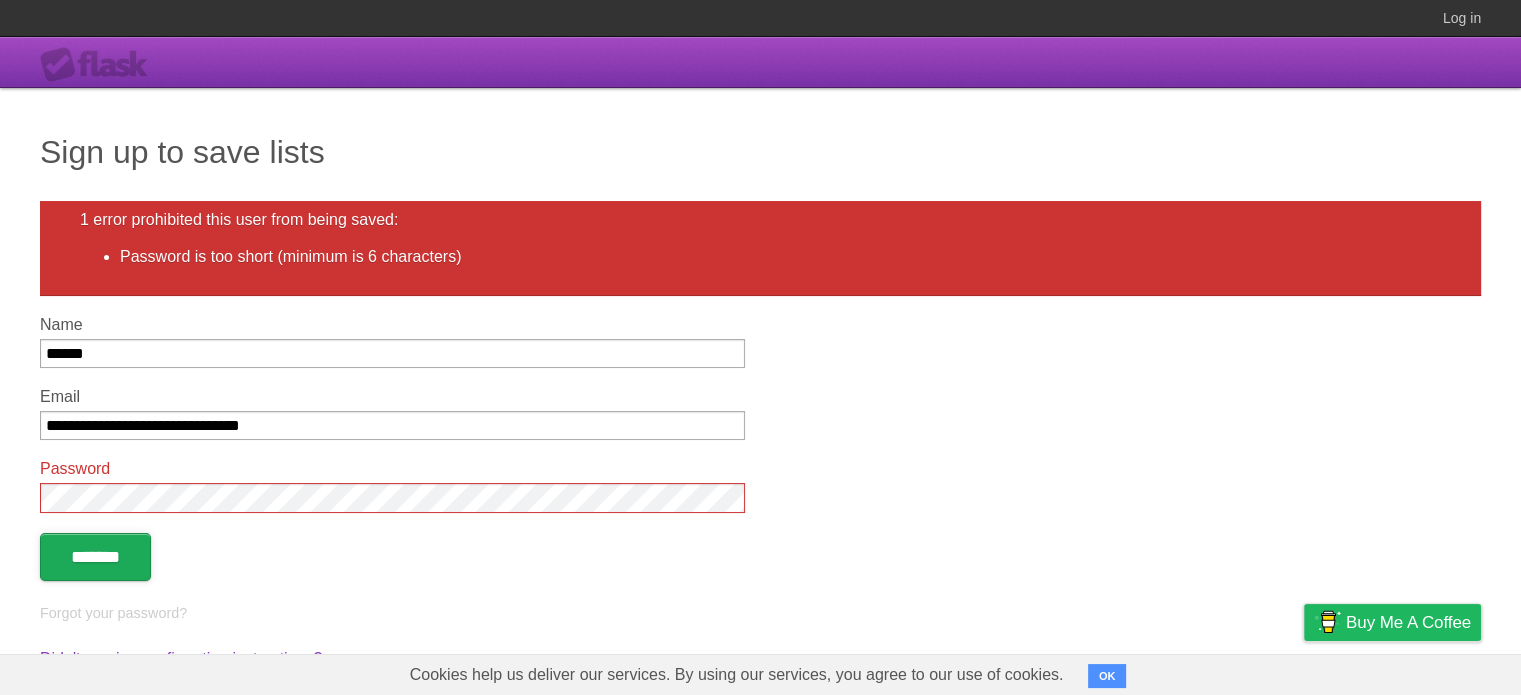 click on "*******" at bounding box center (95, 557) 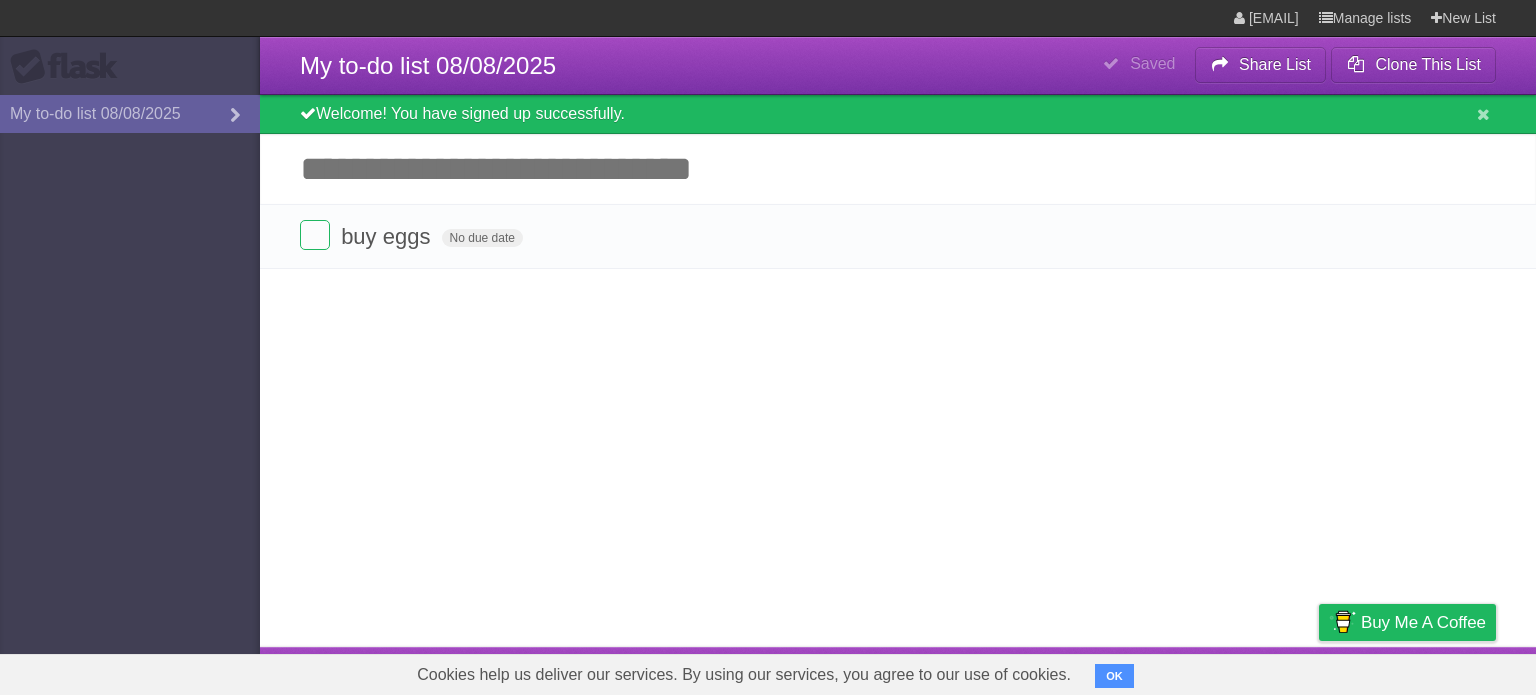 scroll, scrollTop: 0, scrollLeft: 0, axis: both 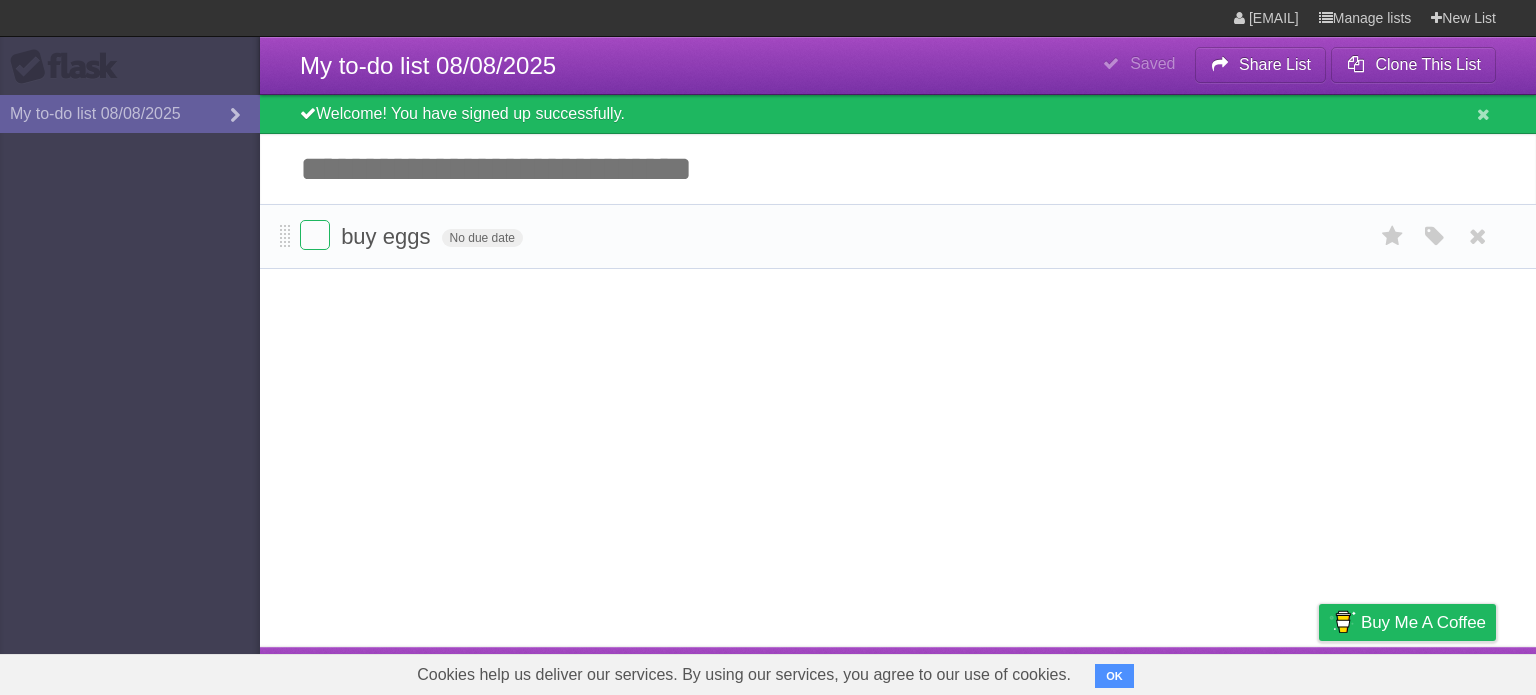drag, startPoint x: 1308, startPoint y: 310, endPoint x: 1239, endPoint y: 252, distance: 90.13878 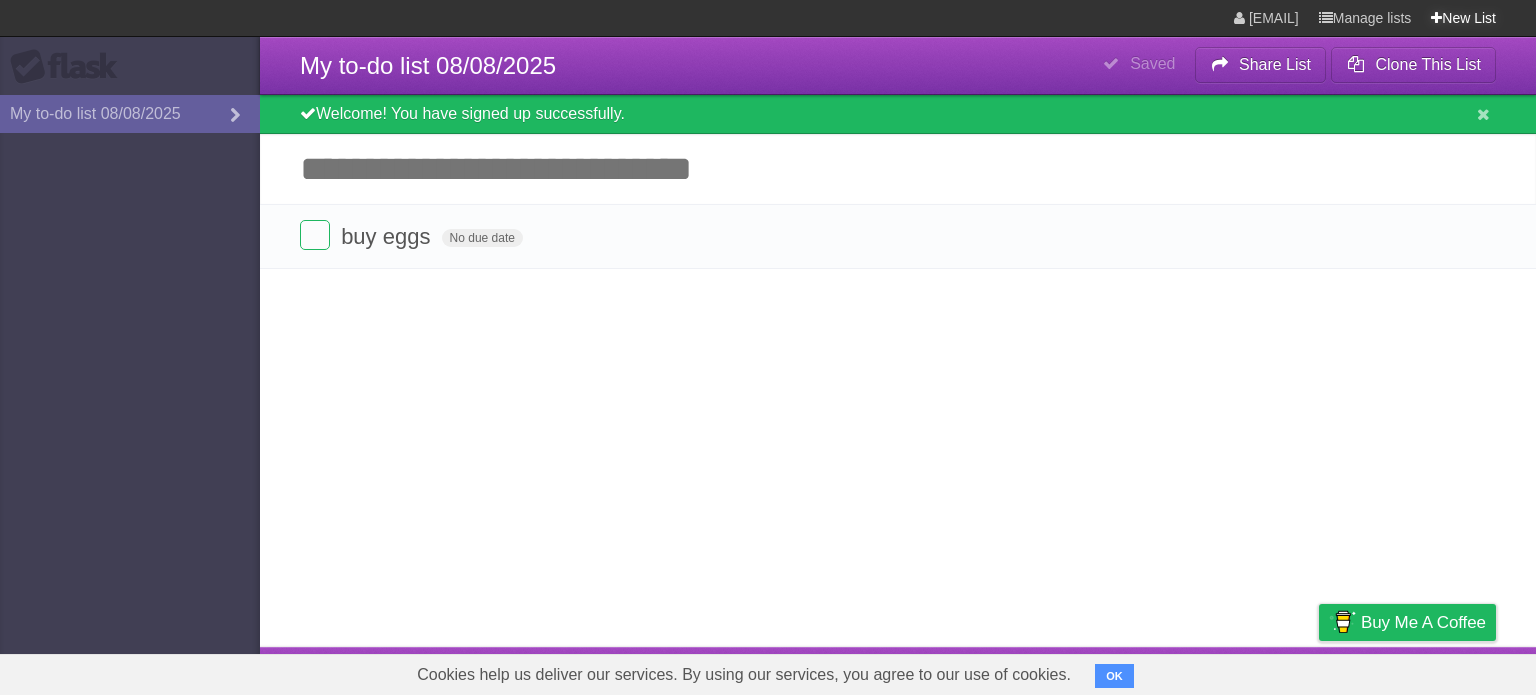 click on "New List" at bounding box center (1463, 18) 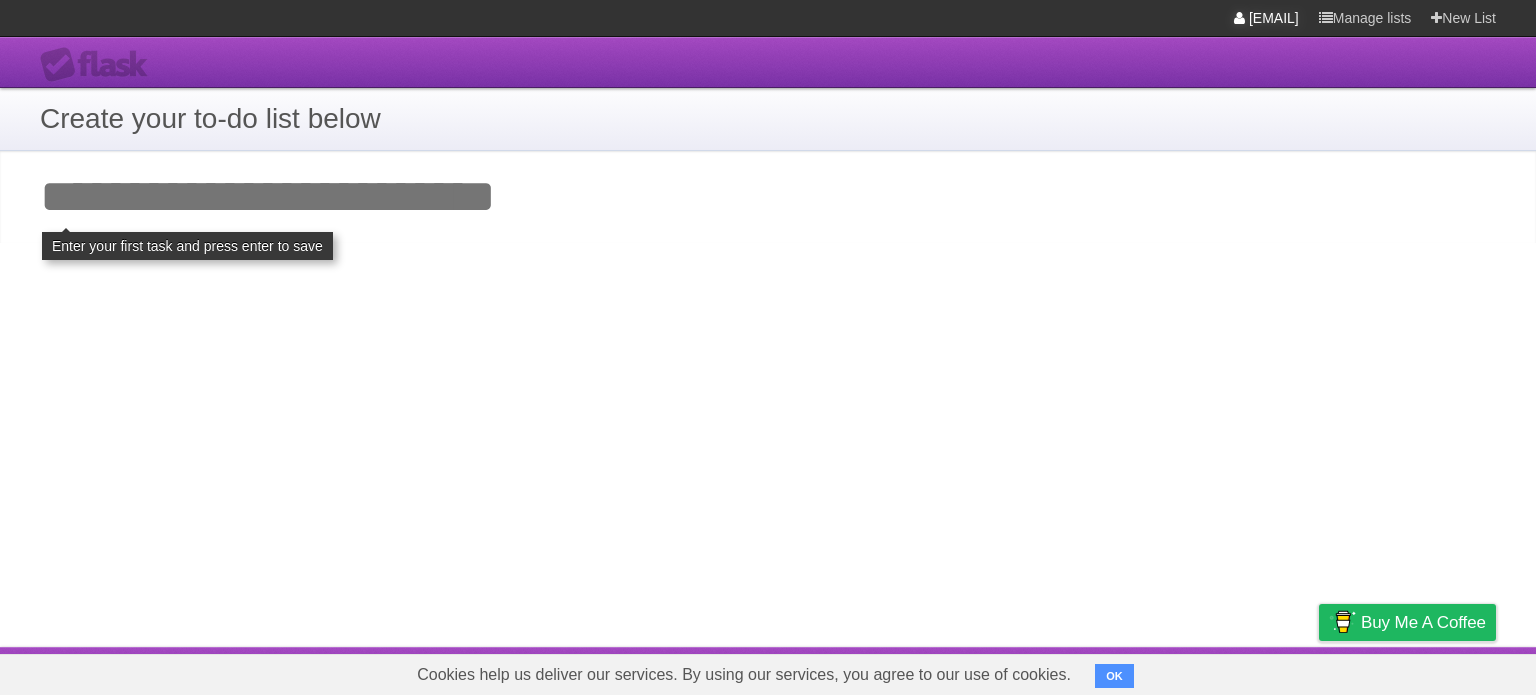 click on "[USERNAME]@example.com" at bounding box center [1266, 18] 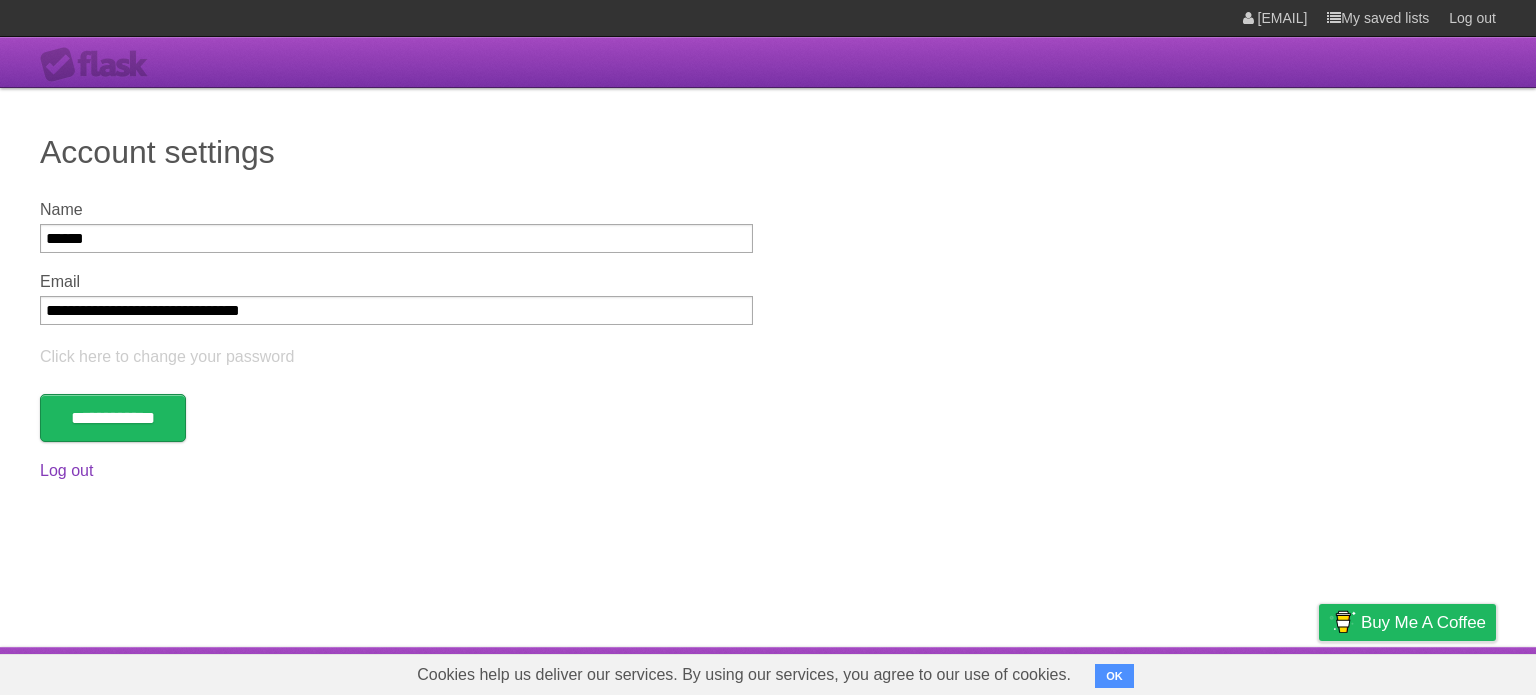 click on "**********" at bounding box center (768, 321) 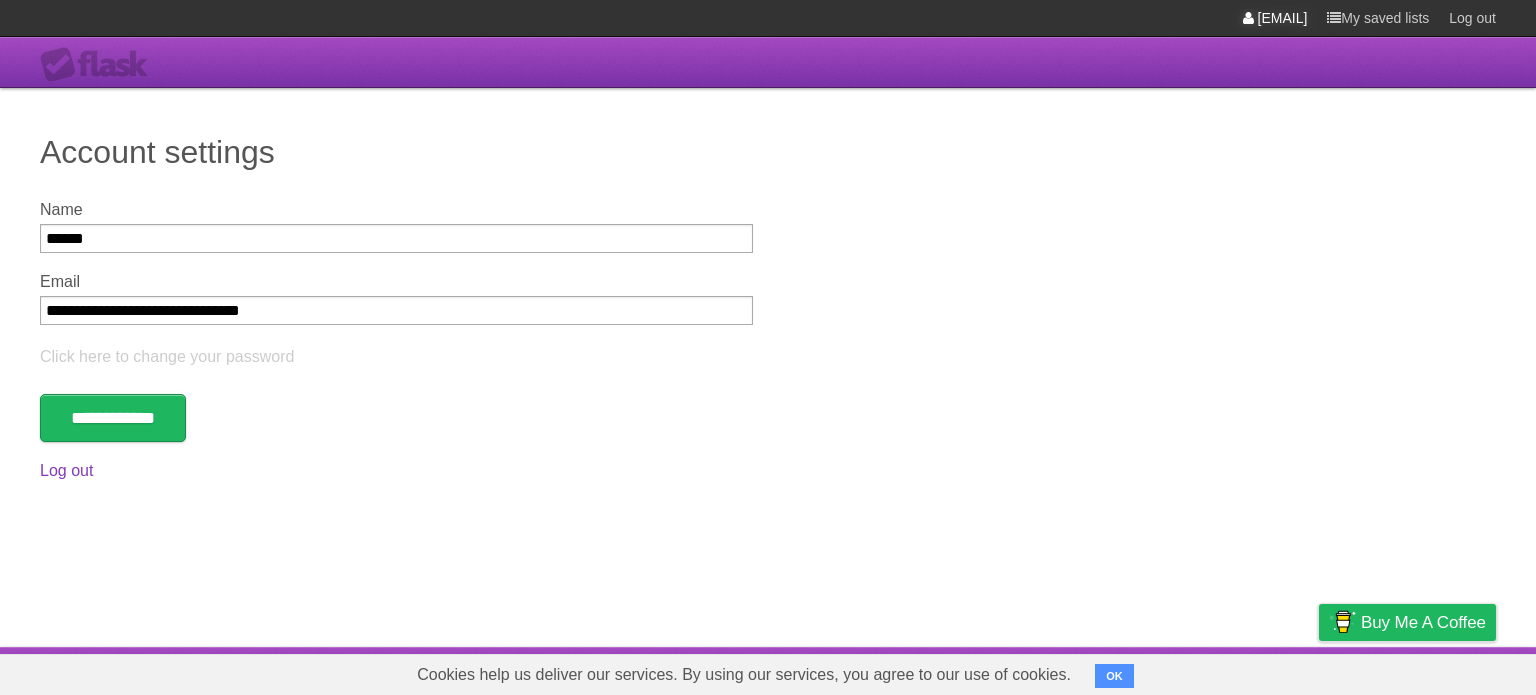click on "[USERNAME]@example.com" at bounding box center [1275, 18] 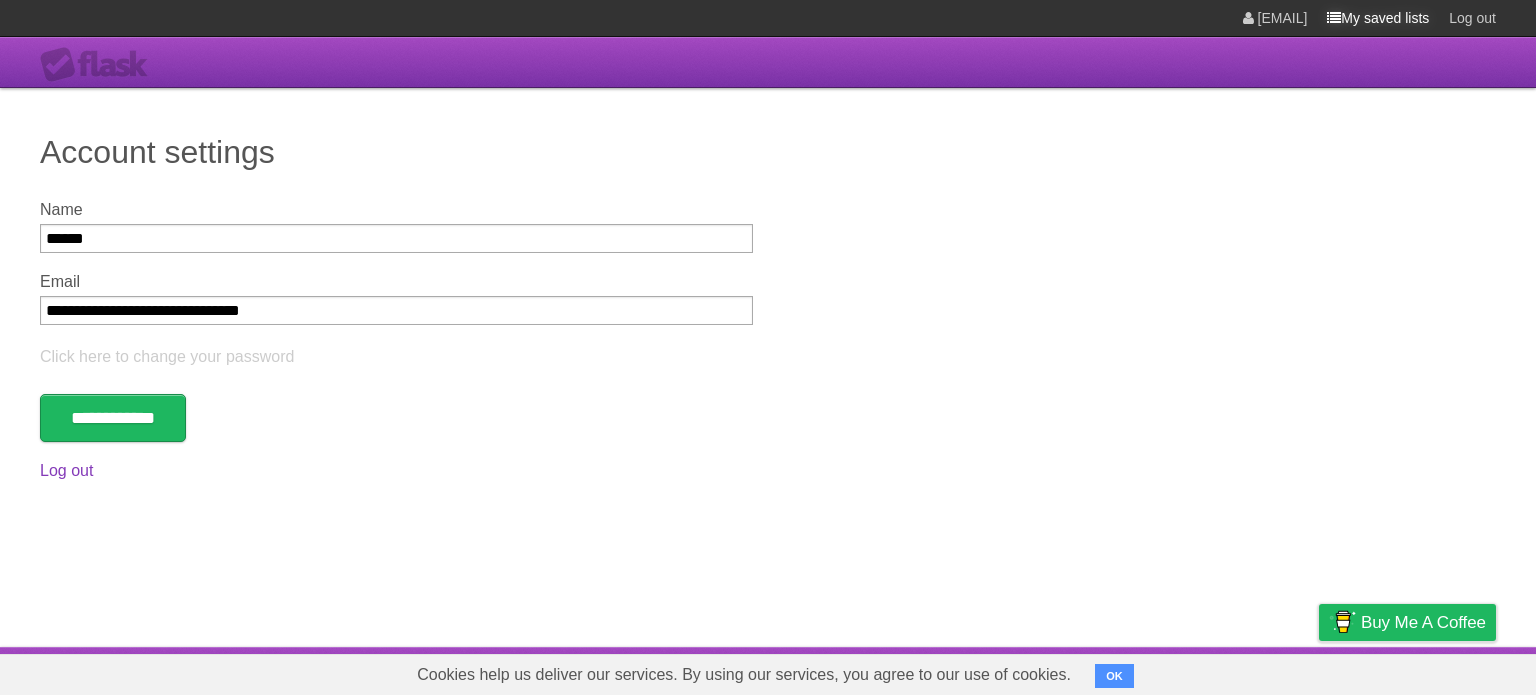 click on "My saved lists" at bounding box center (1378, 18) 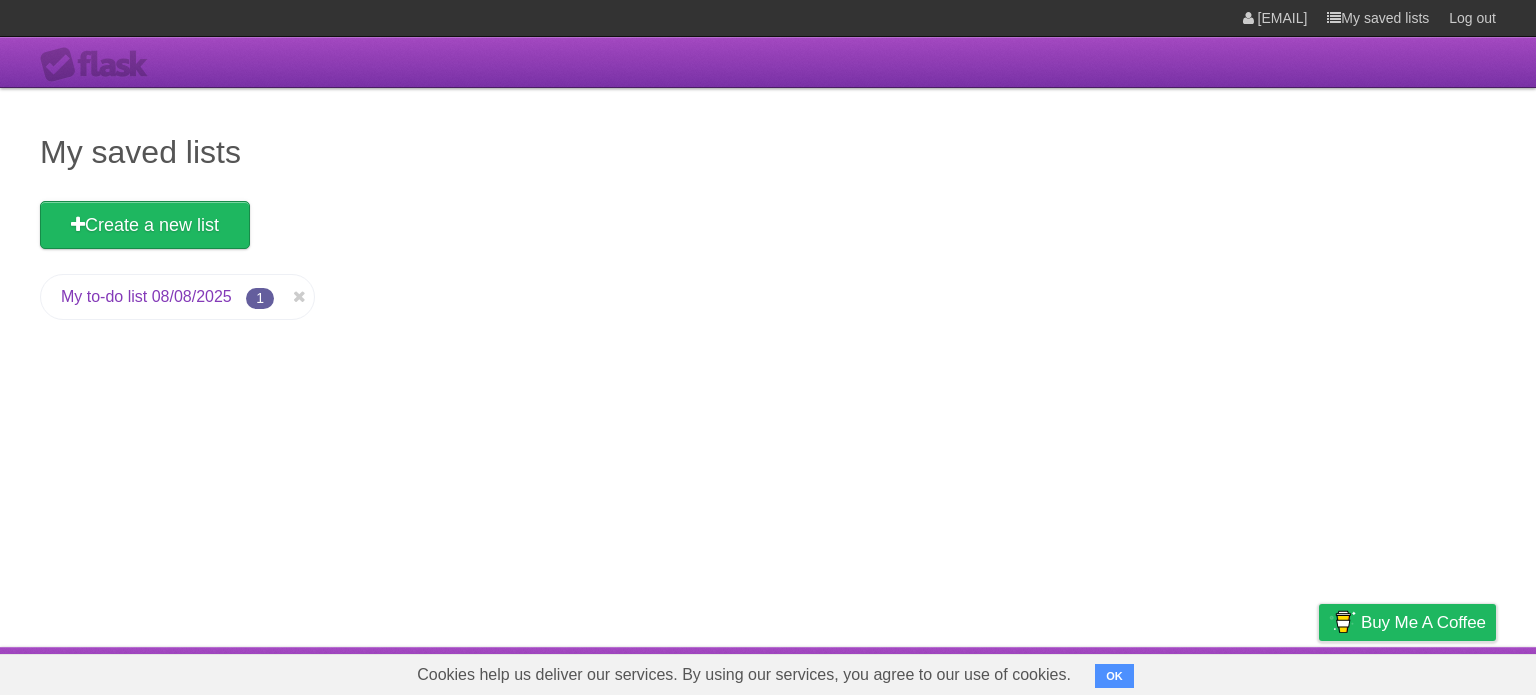 click on "My to-do list 08/08/2025" at bounding box center (146, 296) 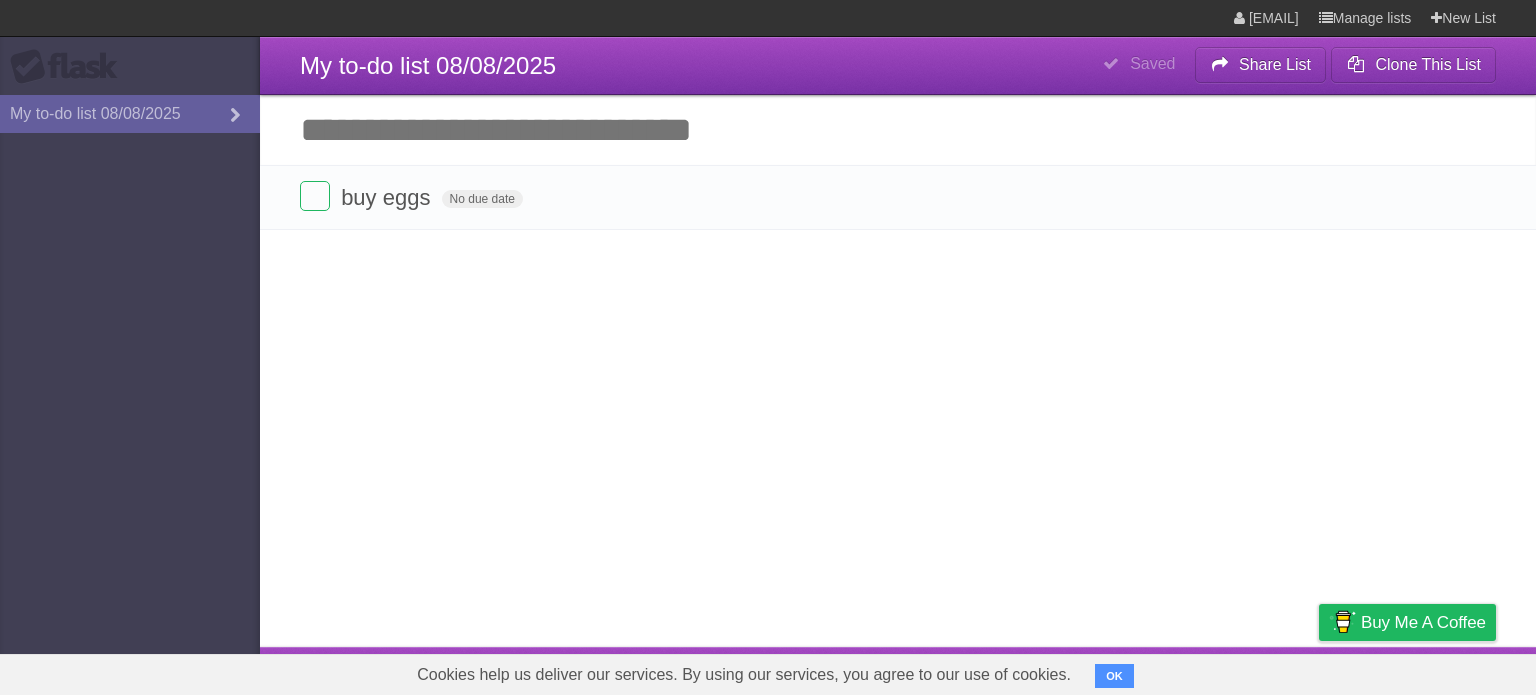 click on "**********" at bounding box center (768, 323) 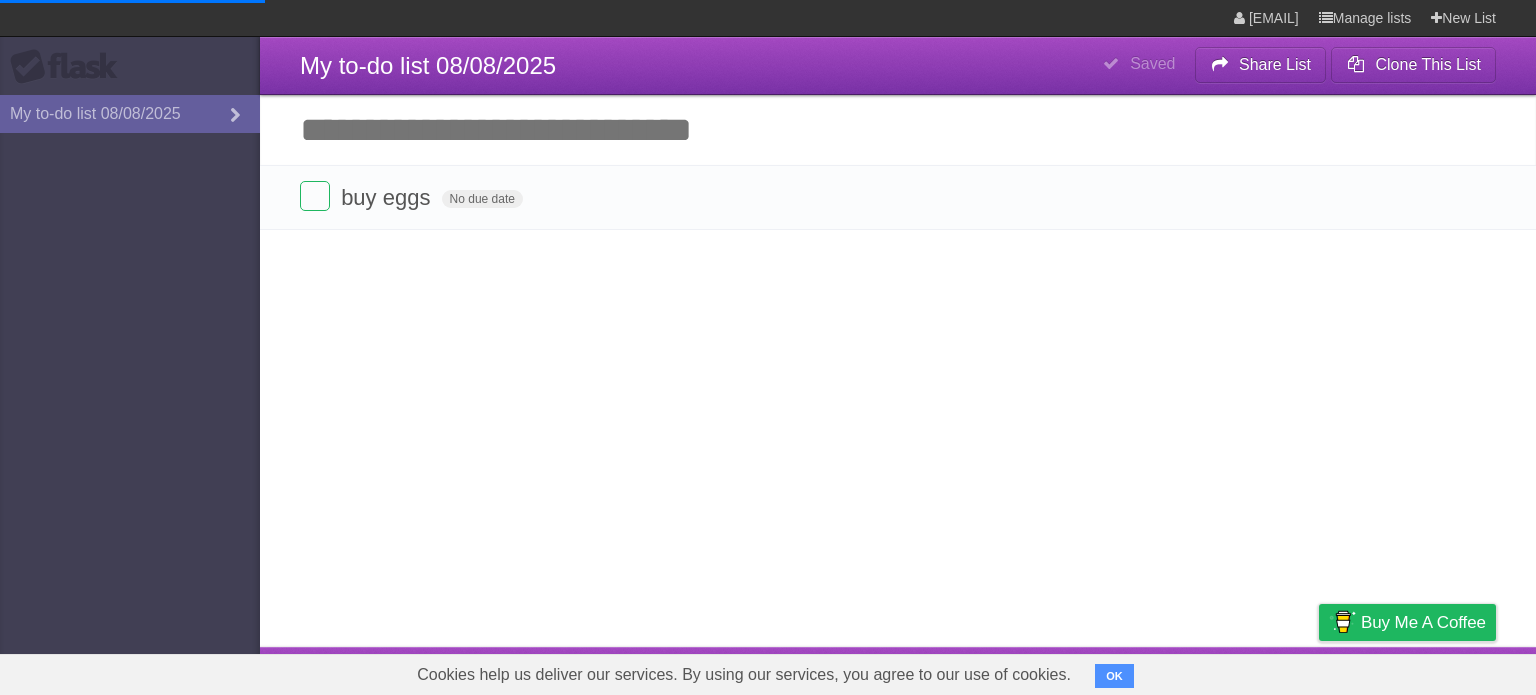 click on "Flask
My to-do list 08/08/2025" at bounding box center [130, 347] 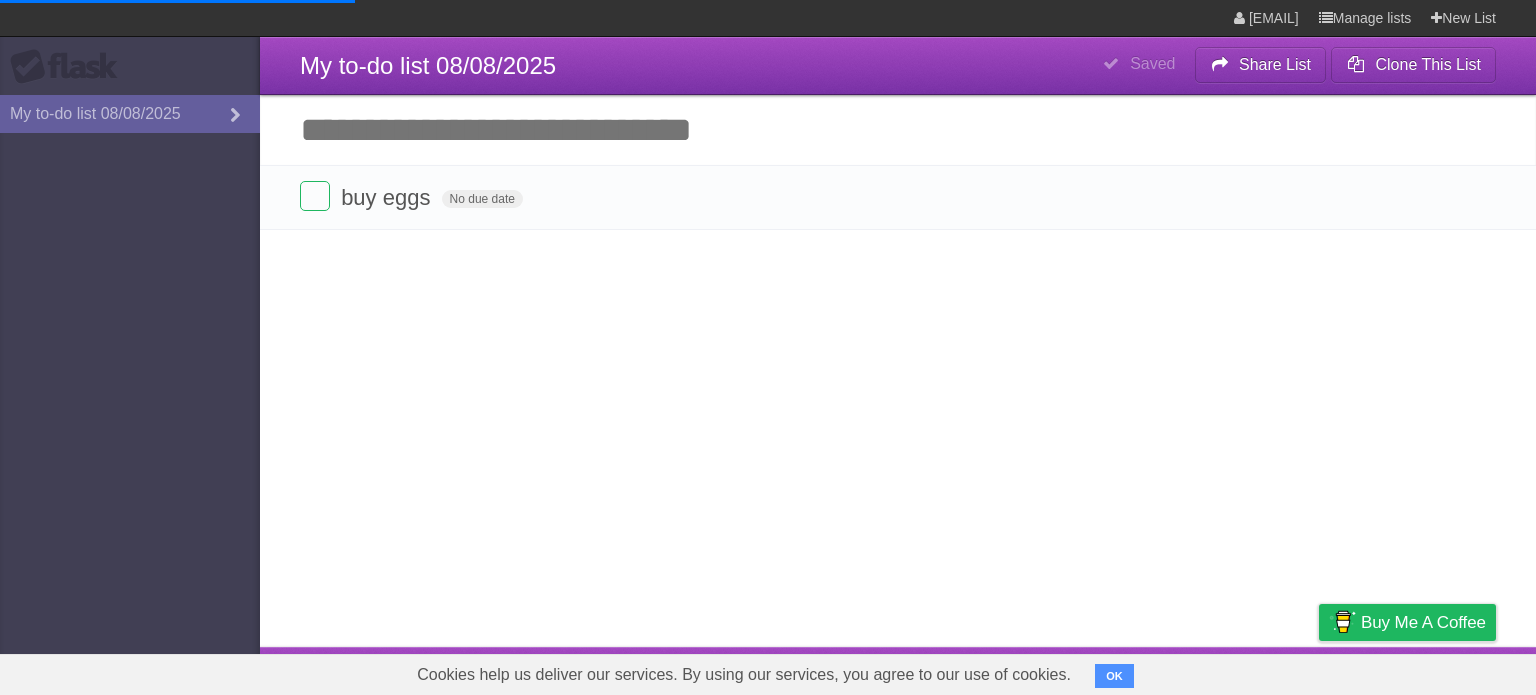 click on "My to-do list 08/08/2025" at bounding box center (130, 114) 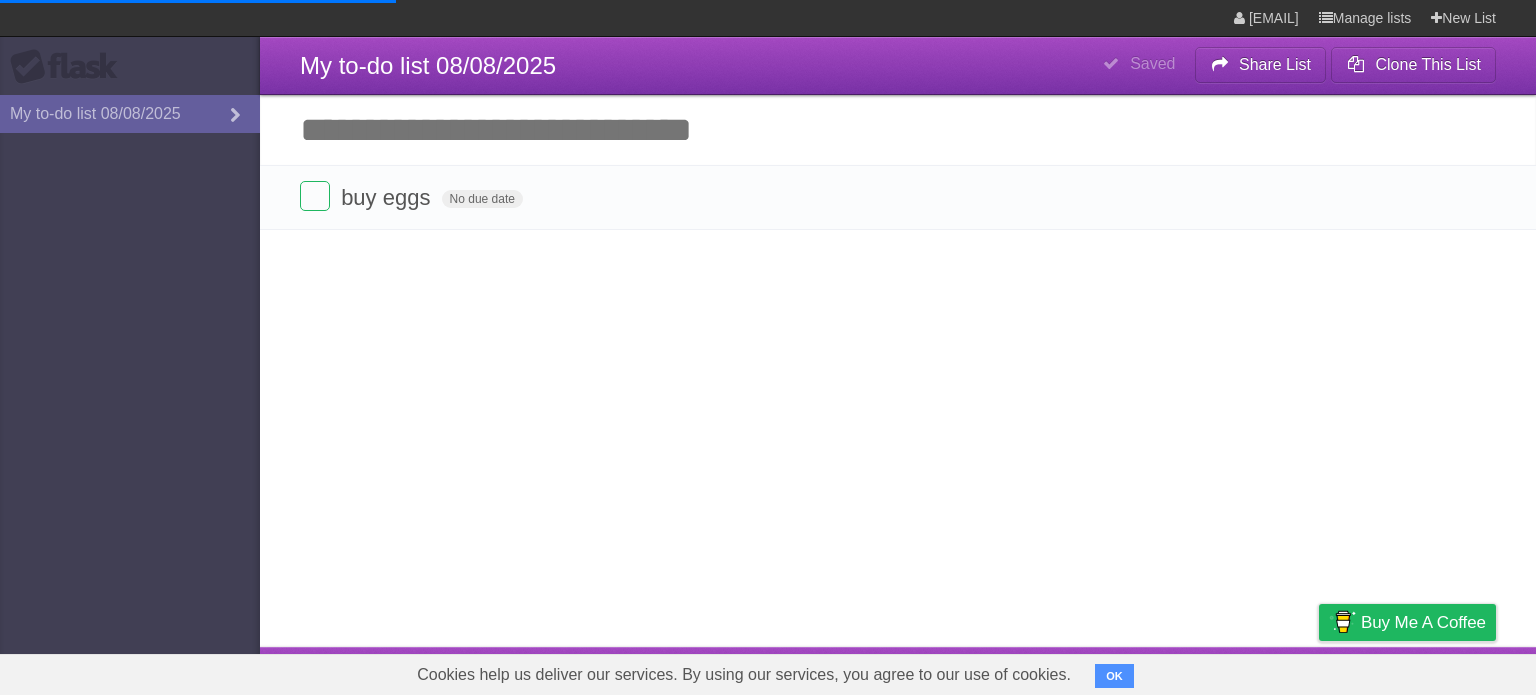 click on "My to-do list 08/08/2025" at bounding box center (130, 114) 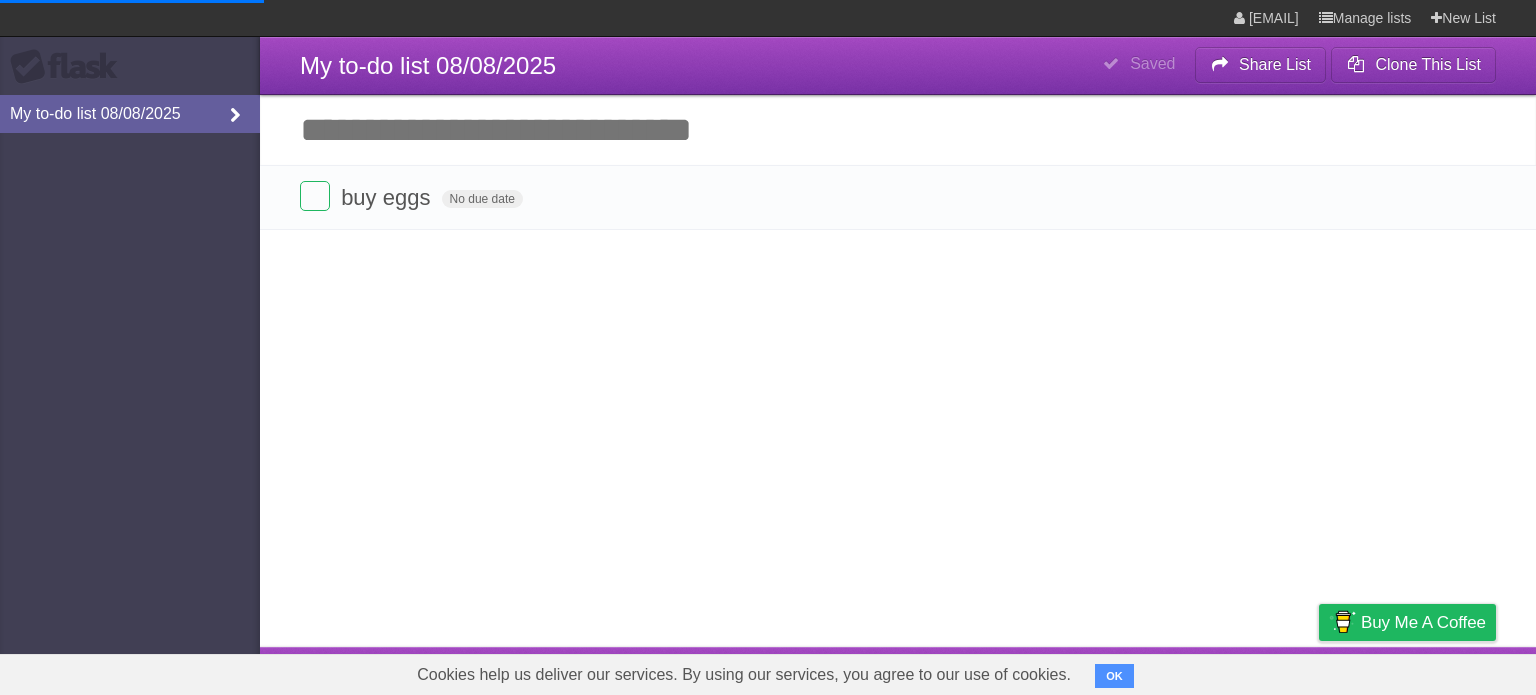 click on "My to-do list 08/08/2025" at bounding box center (130, 114) 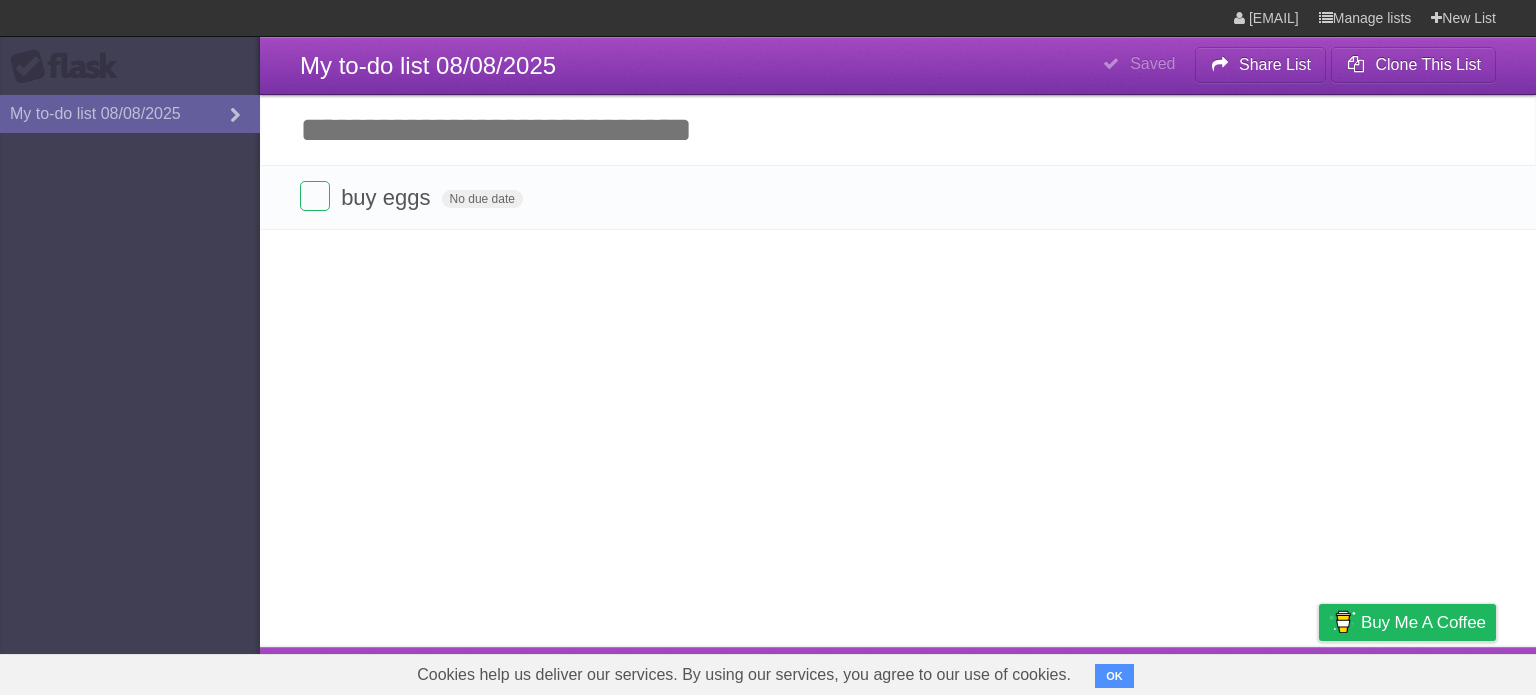 click on "**********" at bounding box center [768, 323] 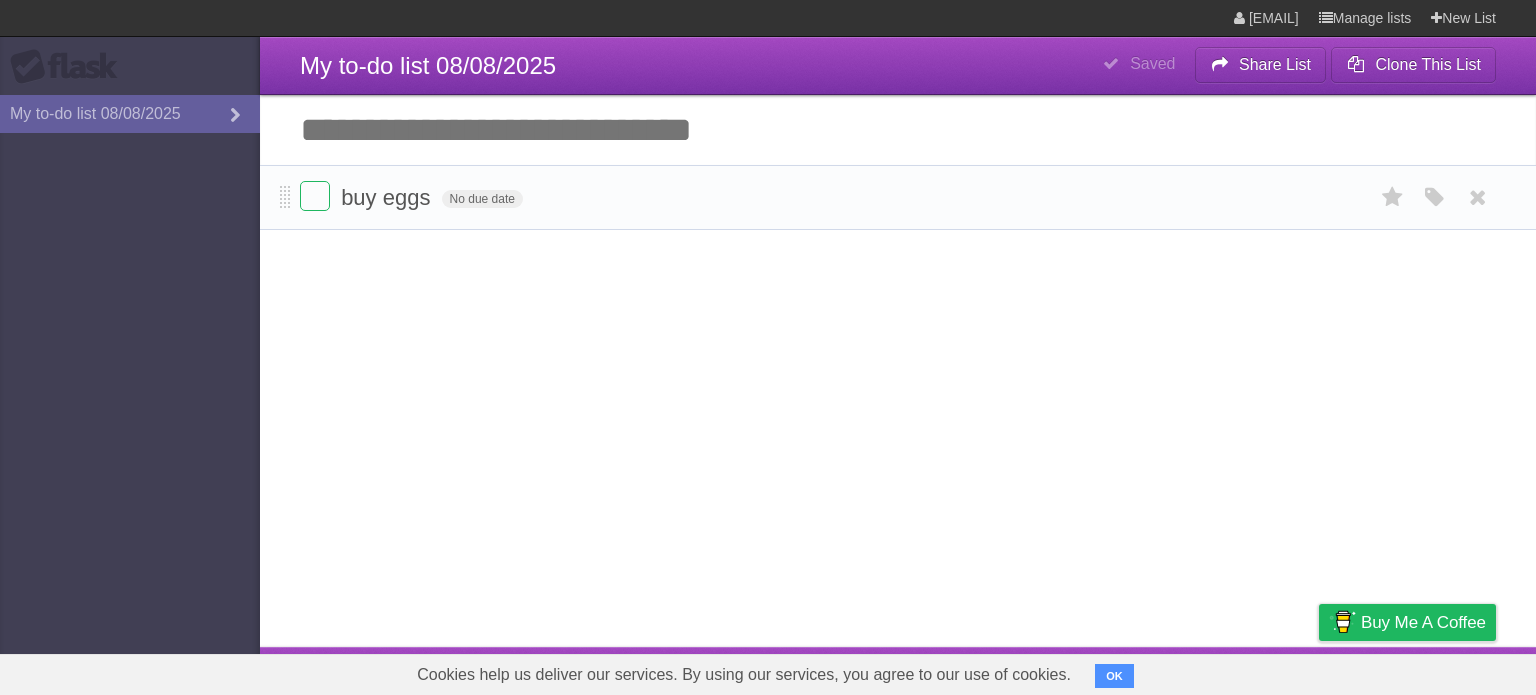 click on "buy eggs
No due date
White
Red
Blue
Green
Purple
Orange" at bounding box center [898, 197] 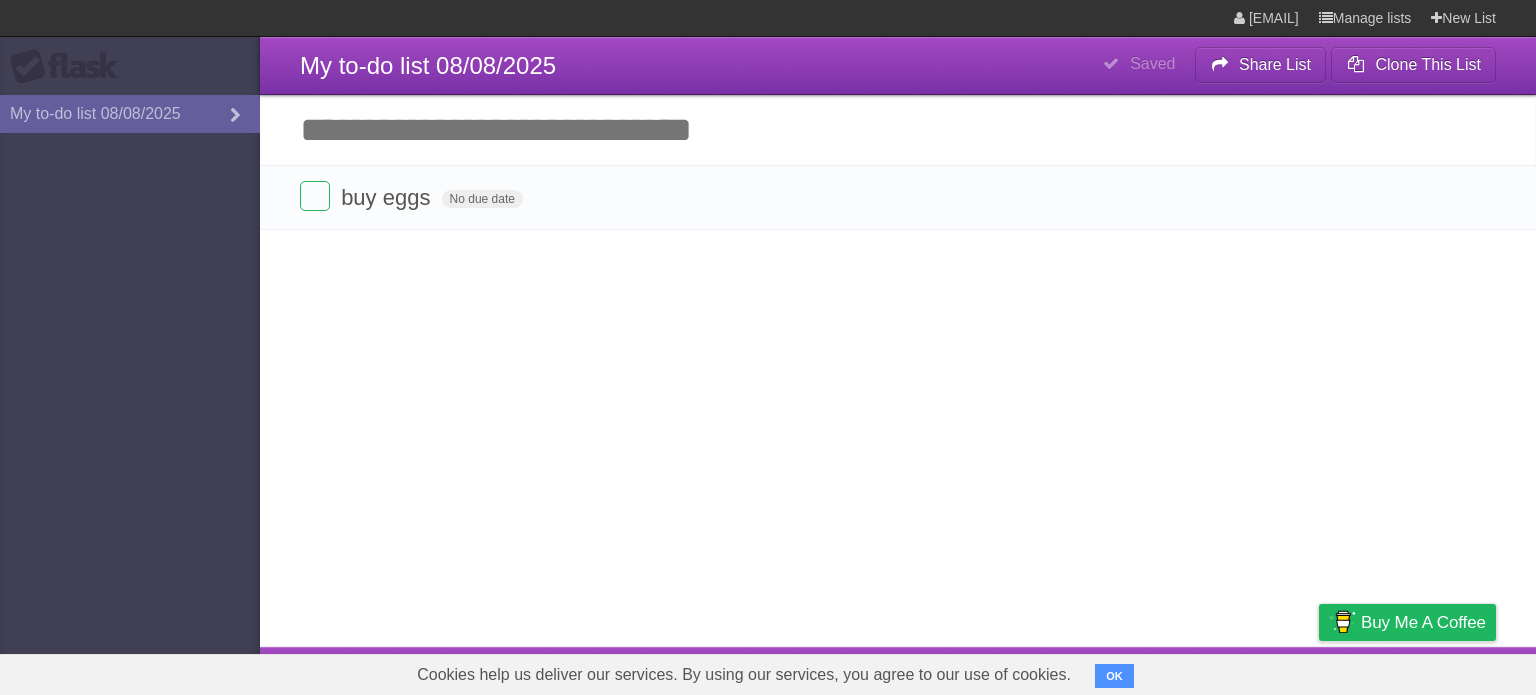 click on "**********" at bounding box center (768, 323) 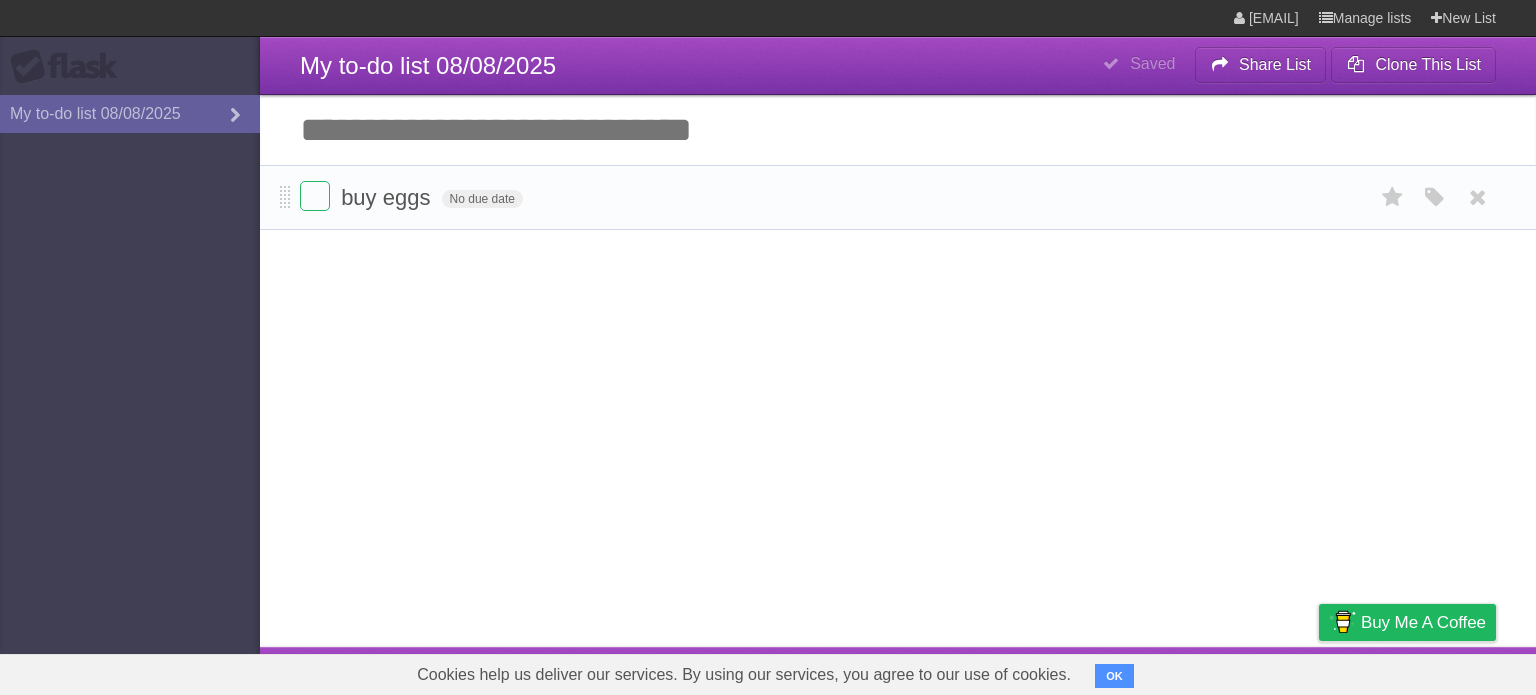 click on "buy eggs
No due date
White
Red
Blue
Green
Purple
Orange" at bounding box center (898, 197) 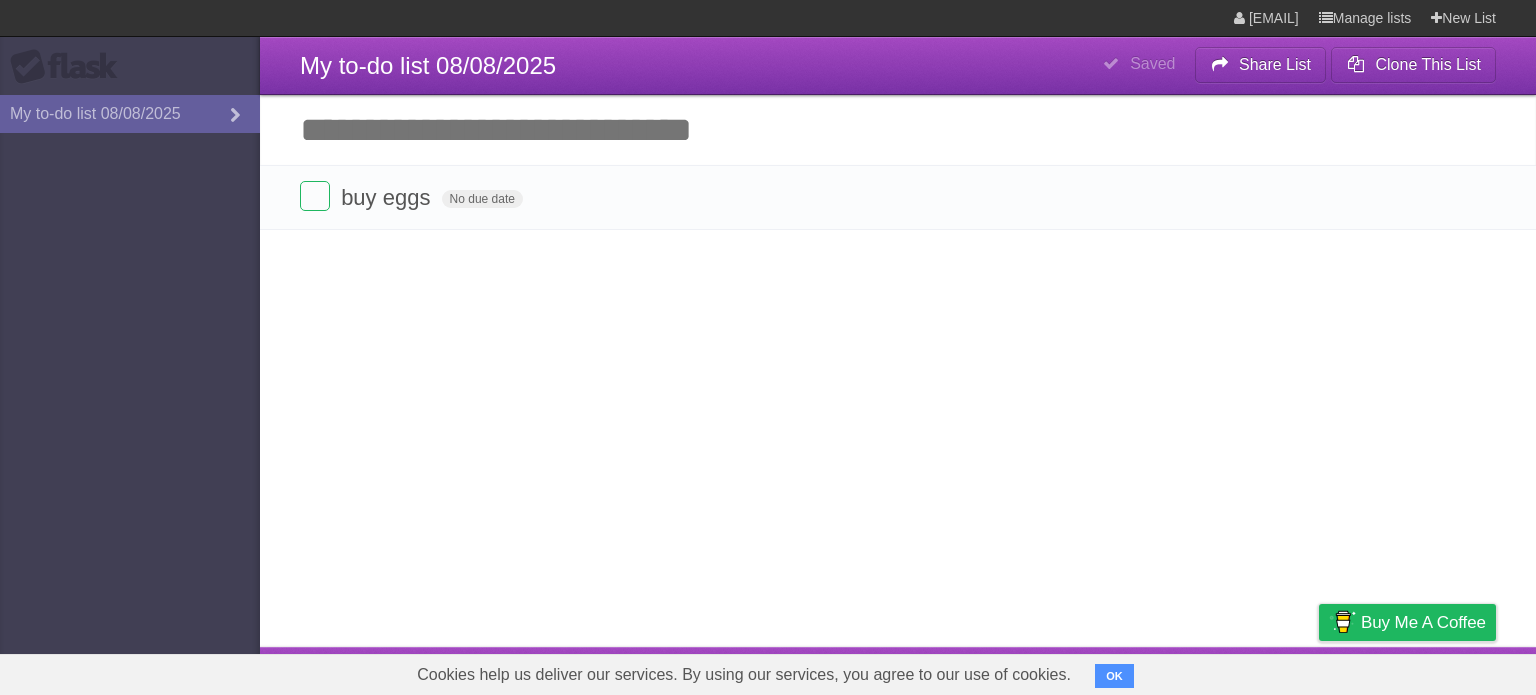 click on "Add another task" at bounding box center [898, 130] 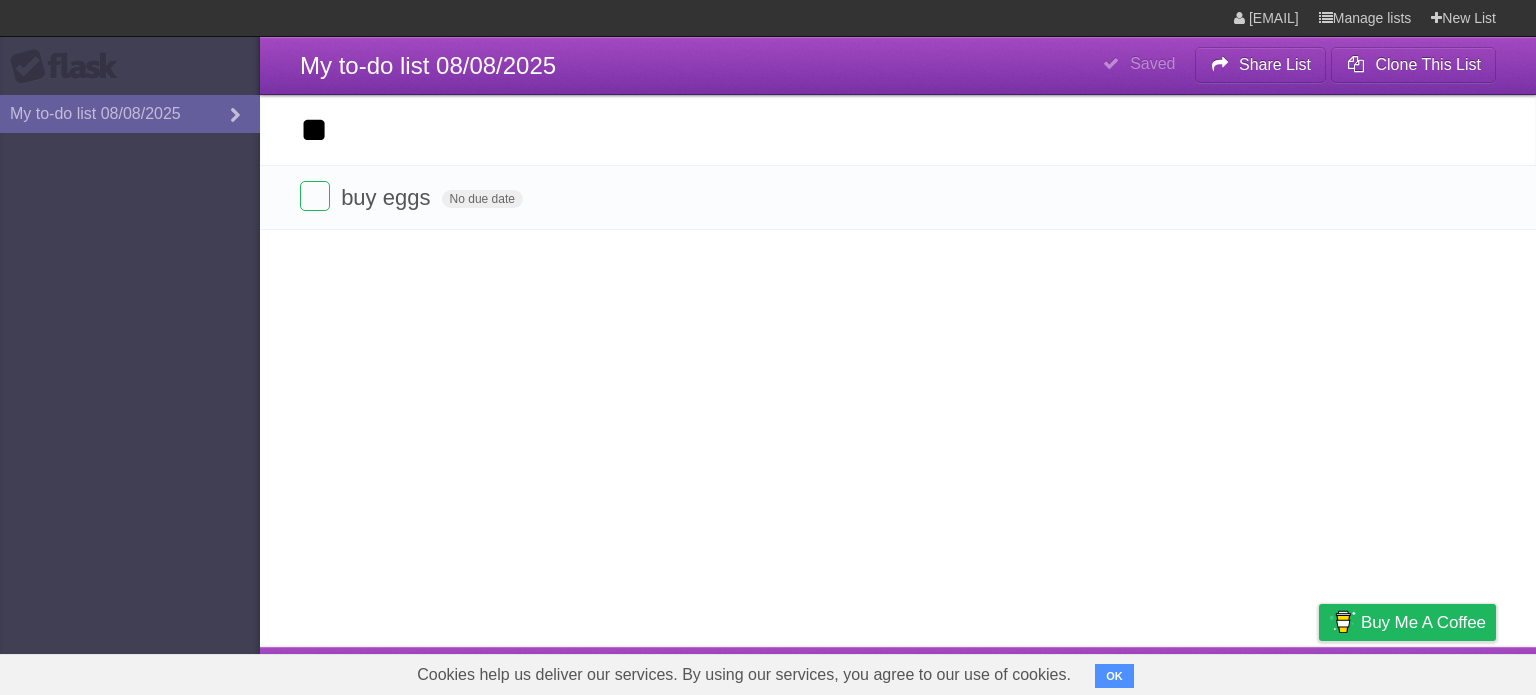 type on "*" 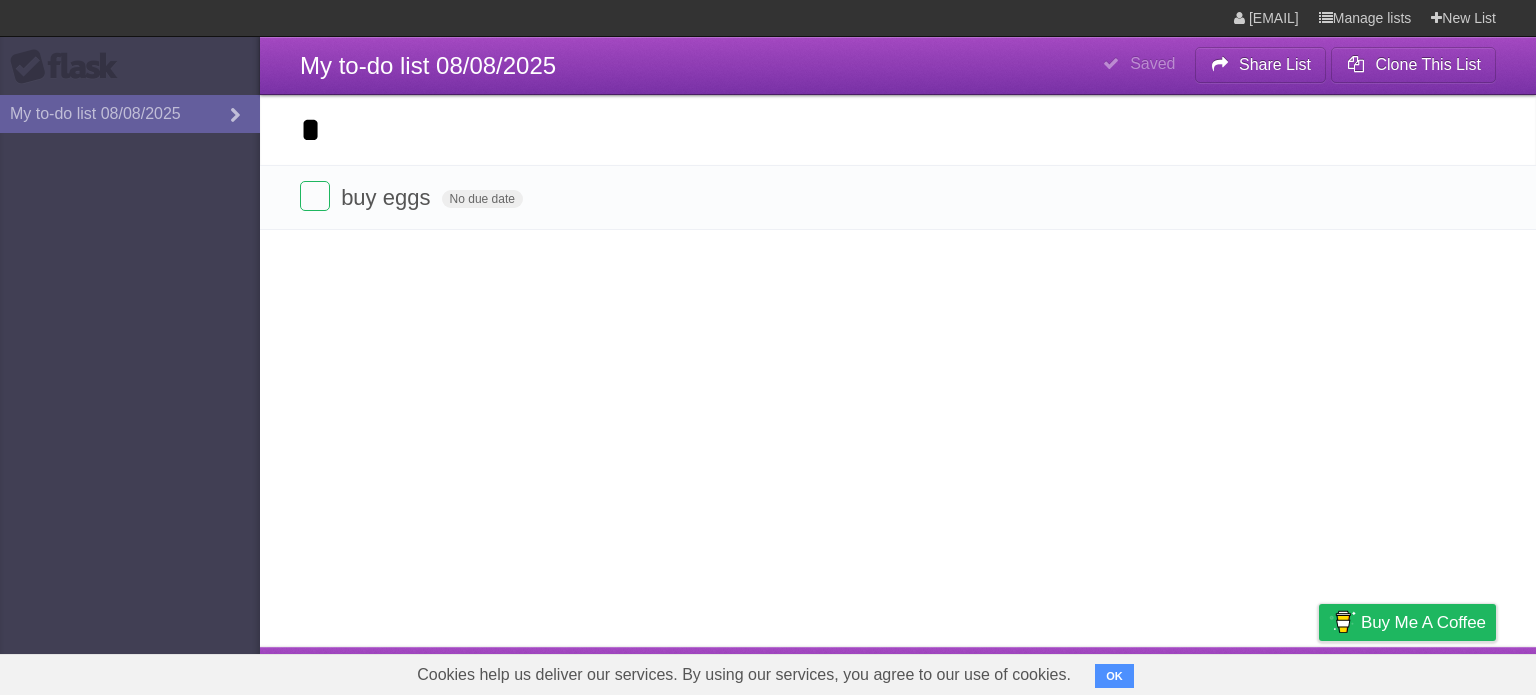 type 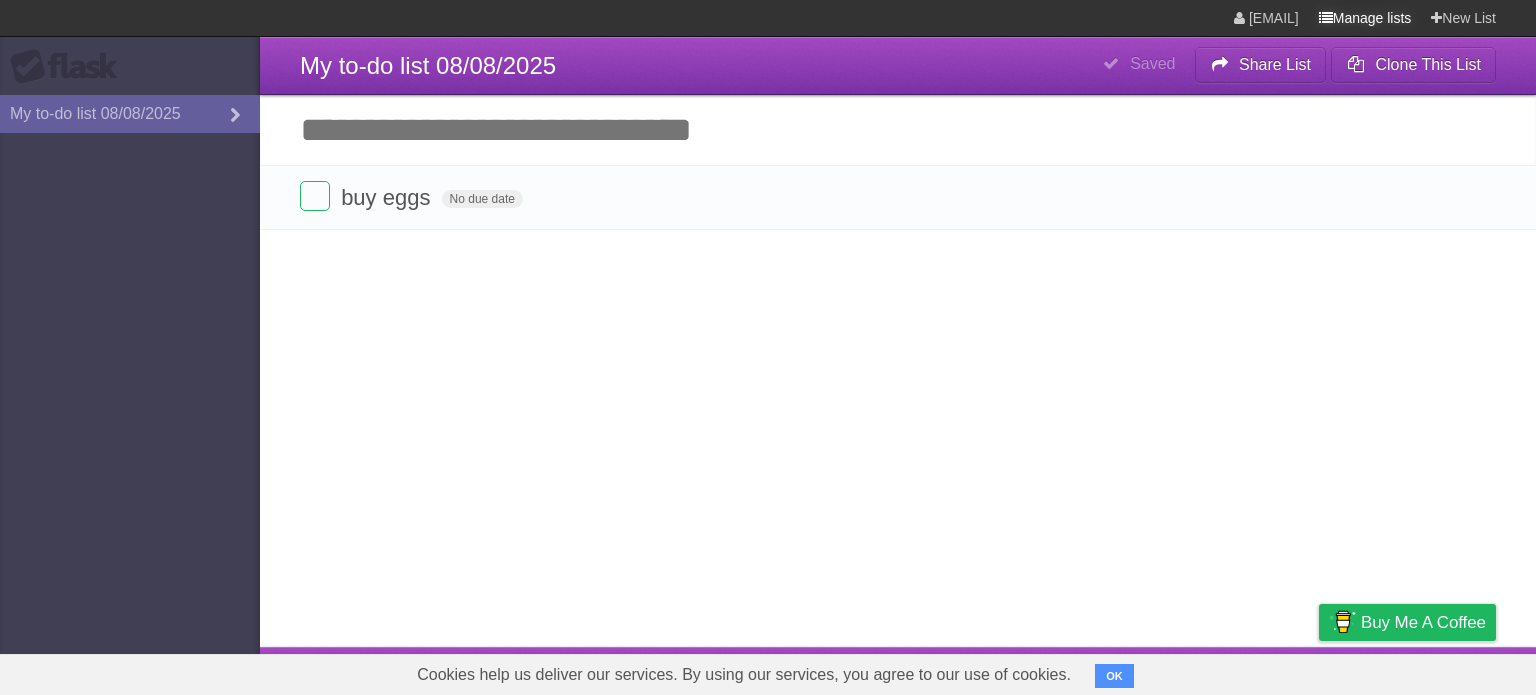 click on "Manage lists" at bounding box center (1365, 18) 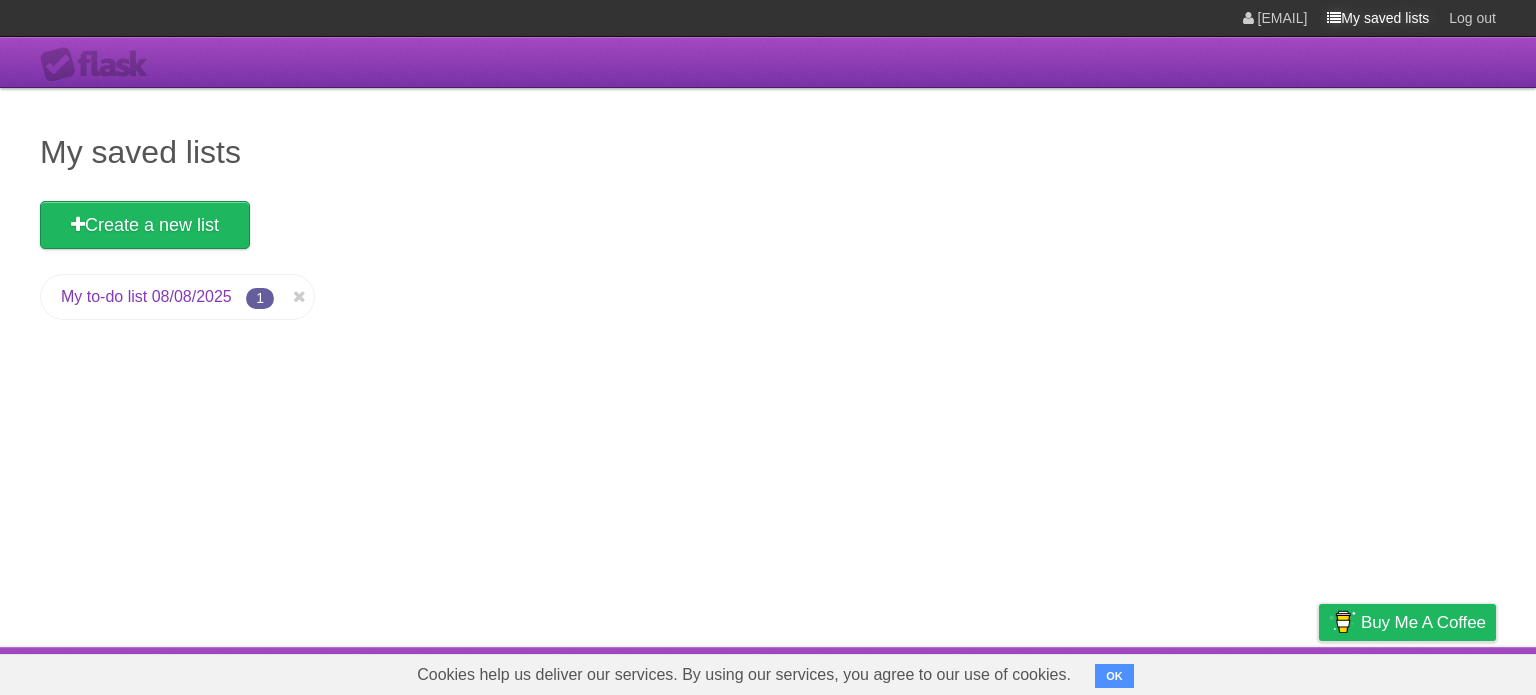 click on "My saved lists" at bounding box center [1378, 18] 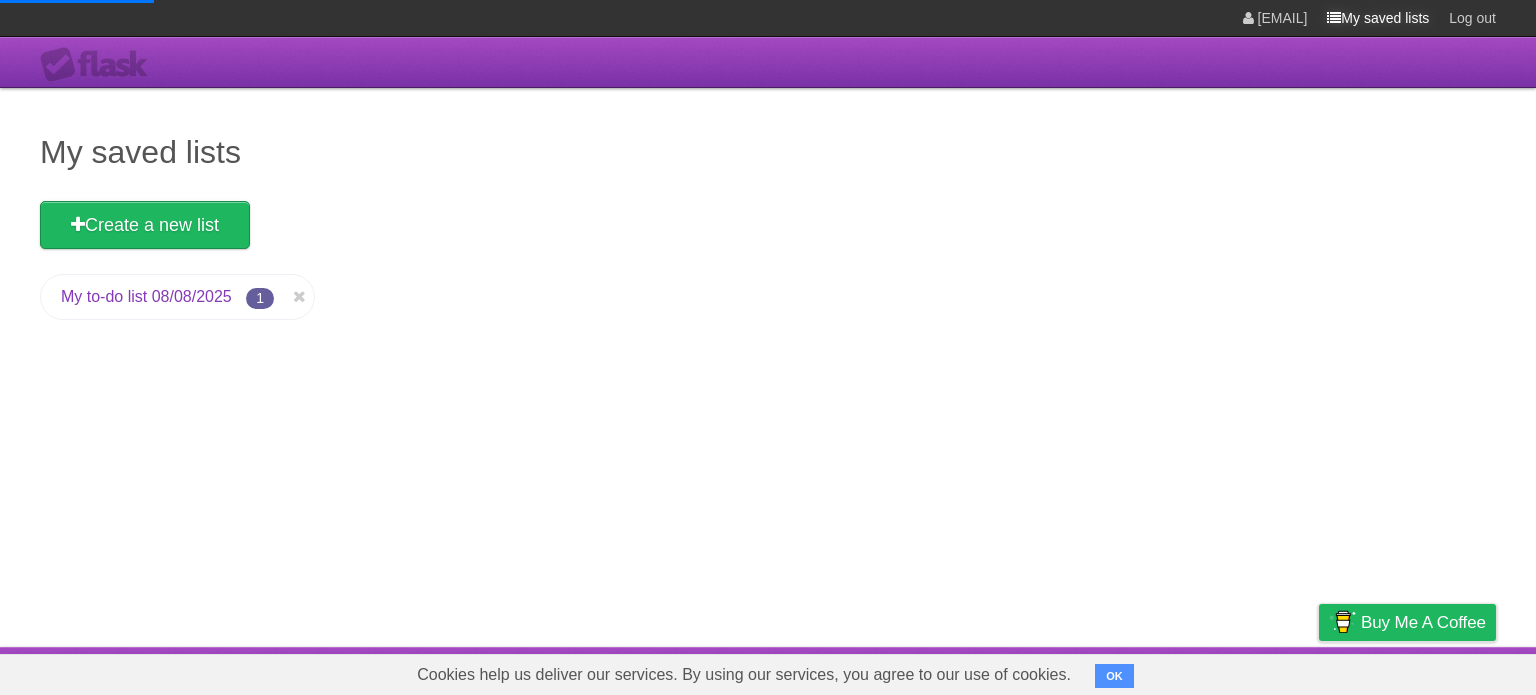 click on "My saved lists" at bounding box center [1378, 18] 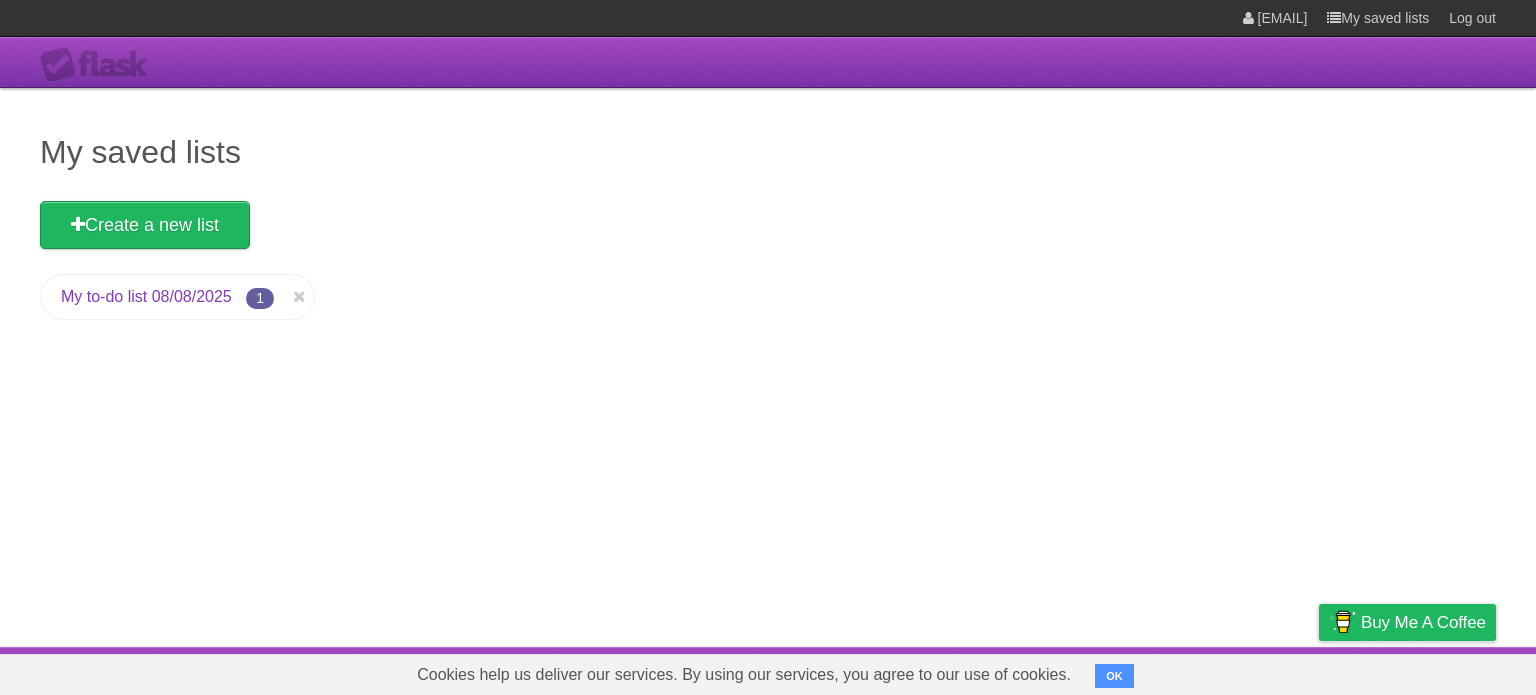 click on "My saved lists" at bounding box center (1378, 18) 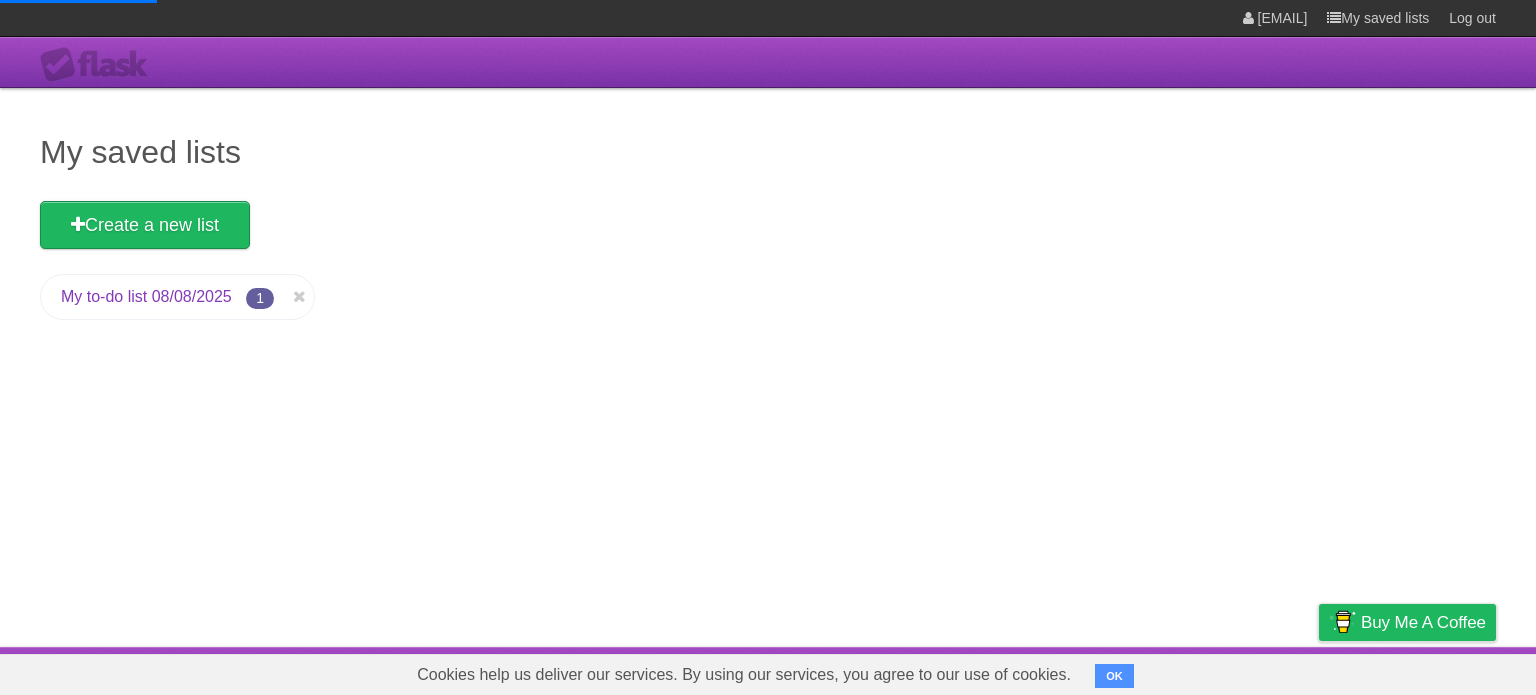 click on "Flask" at bounding box center [100, 65] 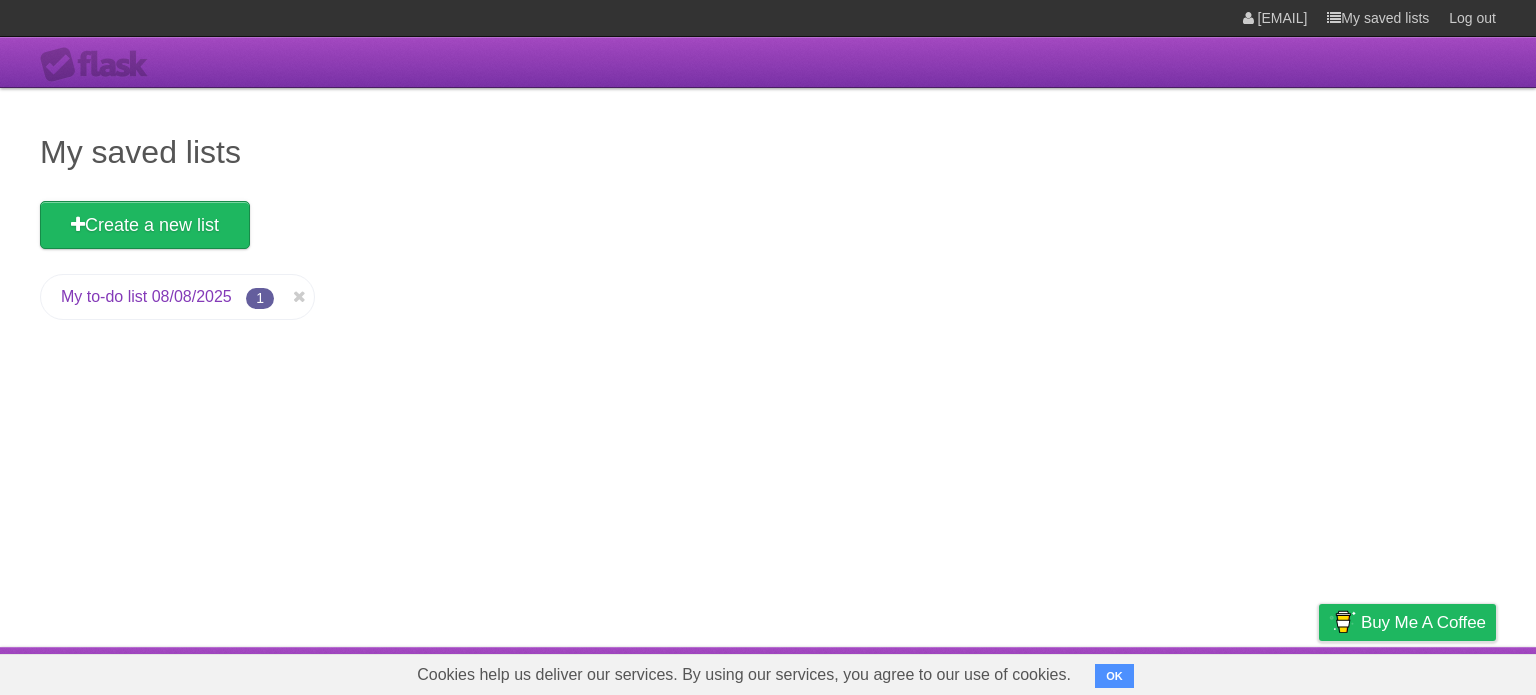 click on "Flask" at bounding box center [100, 65] 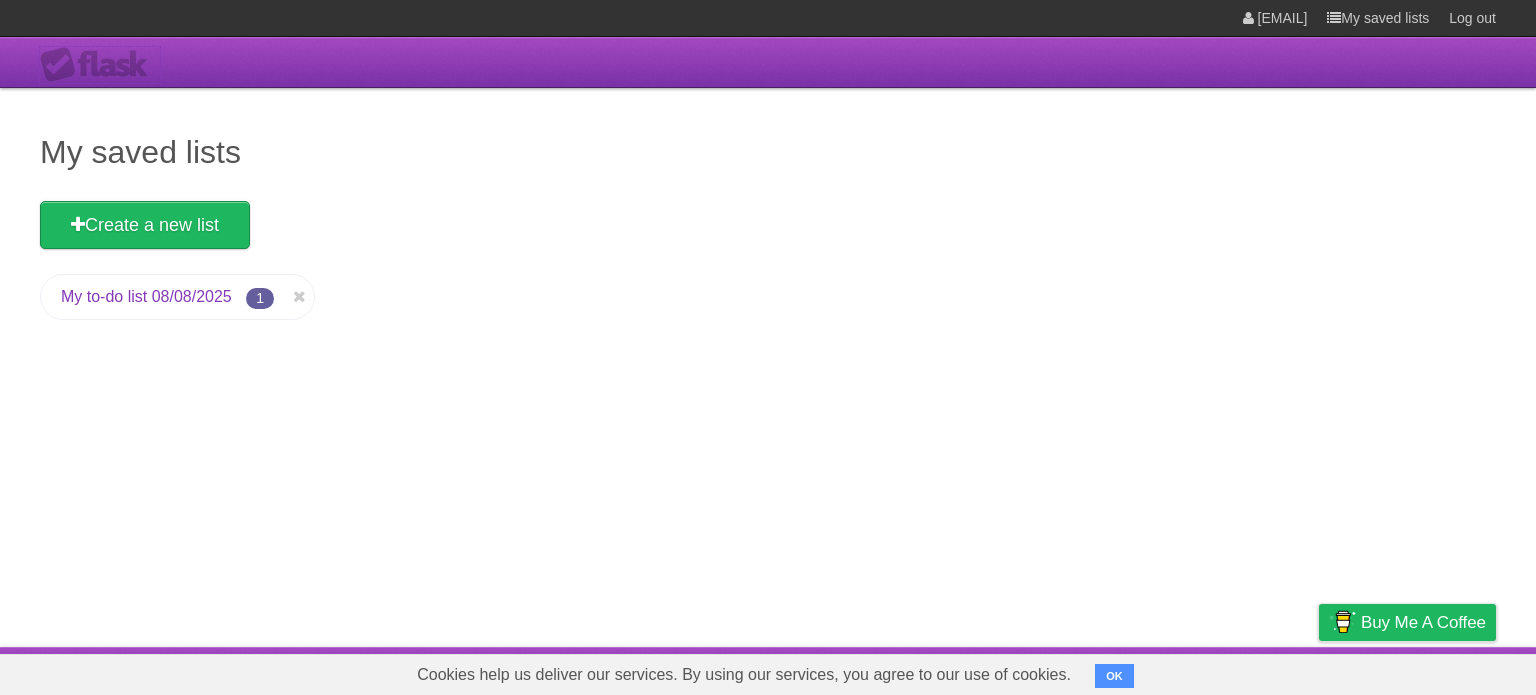 click on "Flask" at bounding box center [100, 65] 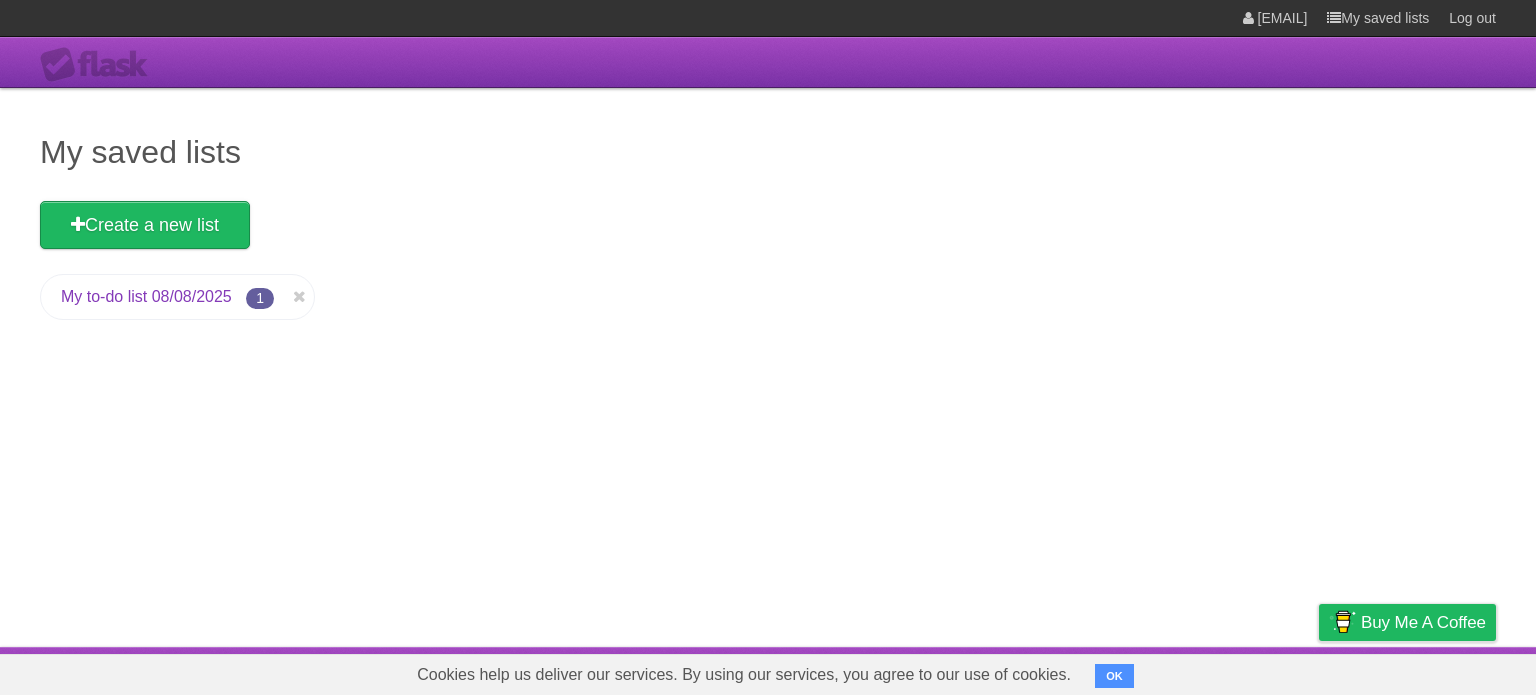 click on "My to-do list 08/08/2025
1" at bounding box center [177, 297] 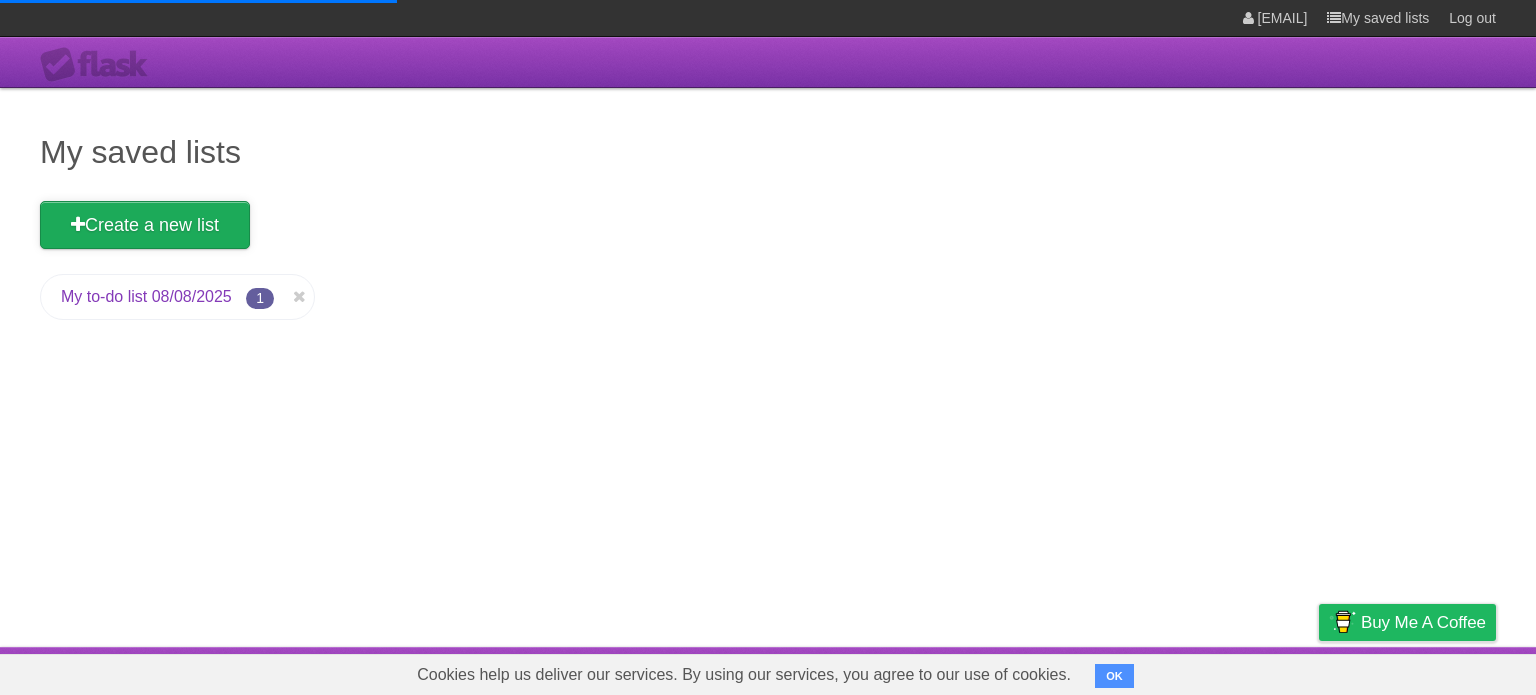 click at bounding box center [78, 225] 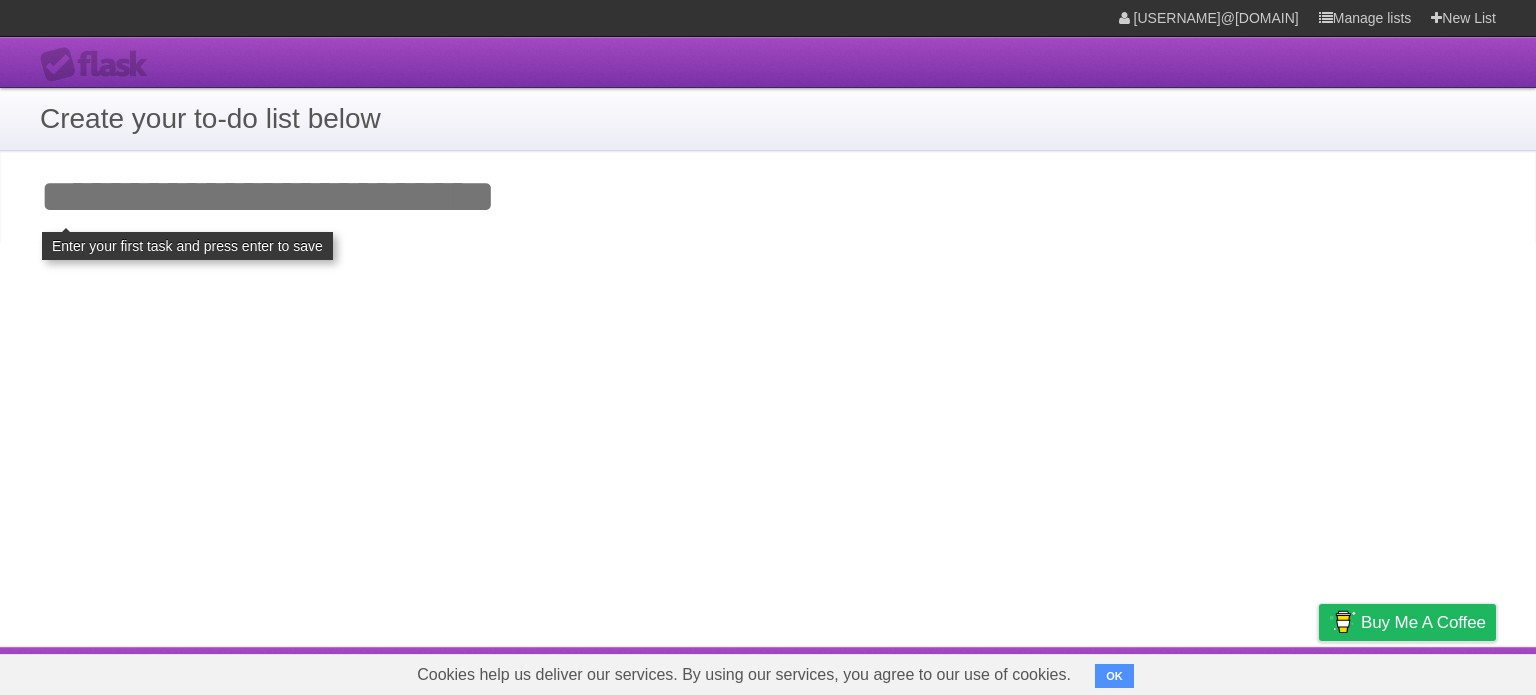 scroll, scrollTop: 0, scrollLeft: 0, axis: both 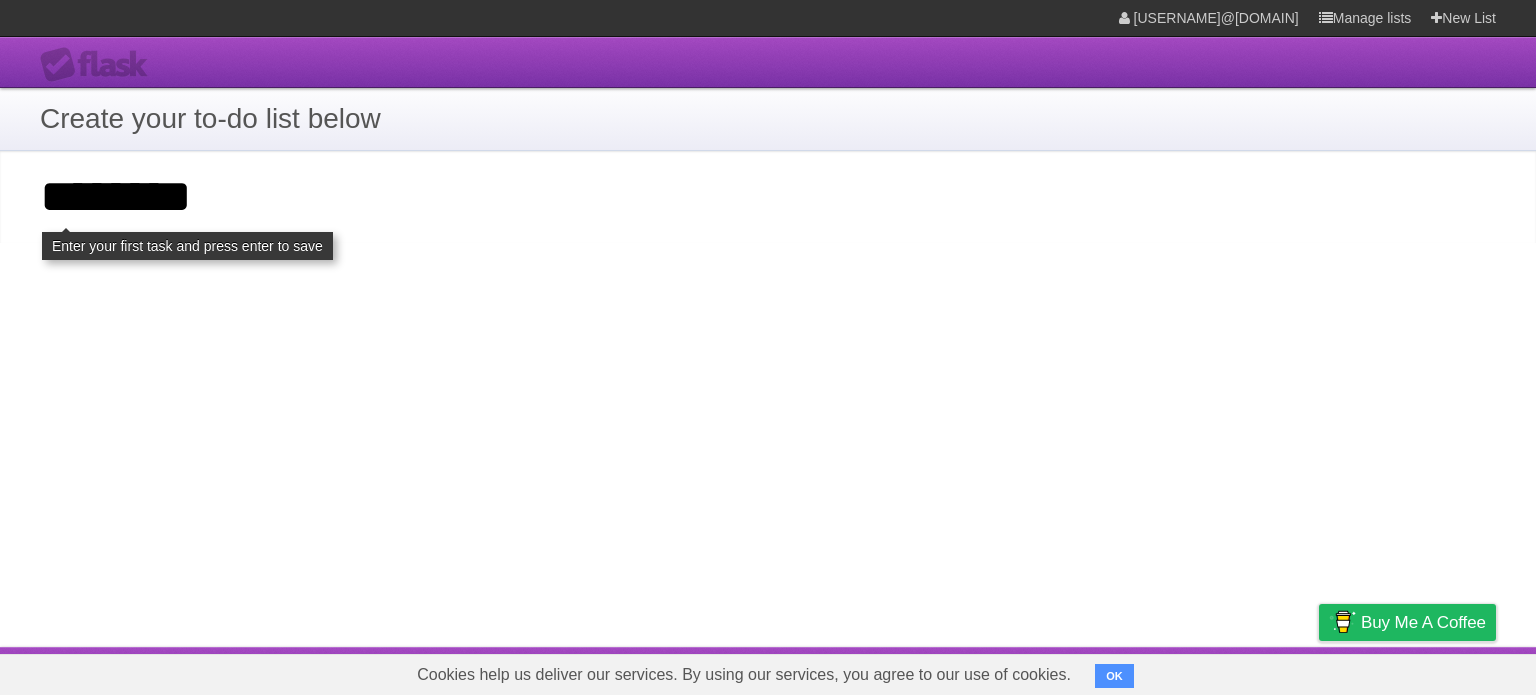 type on "********" 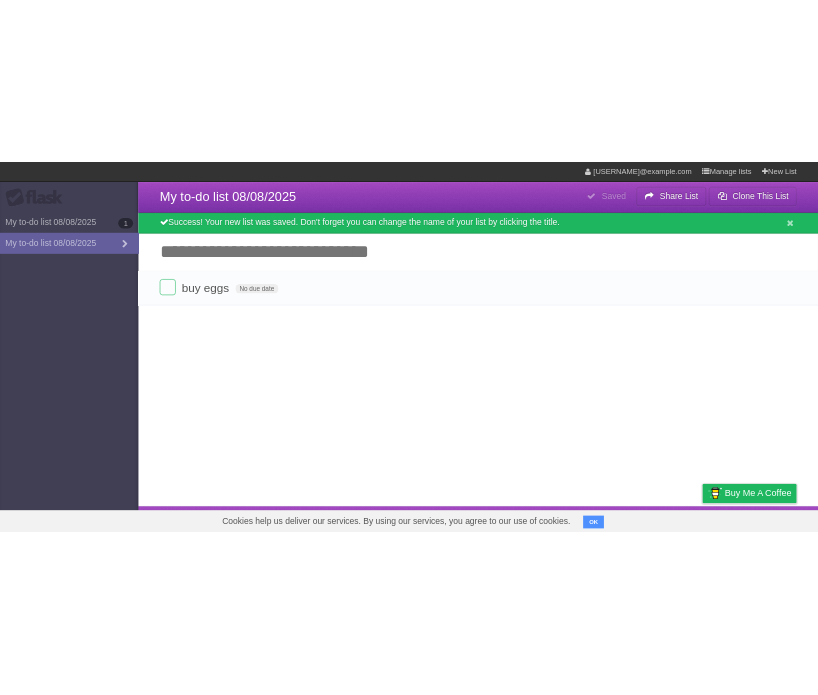scroll, scrollTop: 0, scrollLeft: 0, axis: both 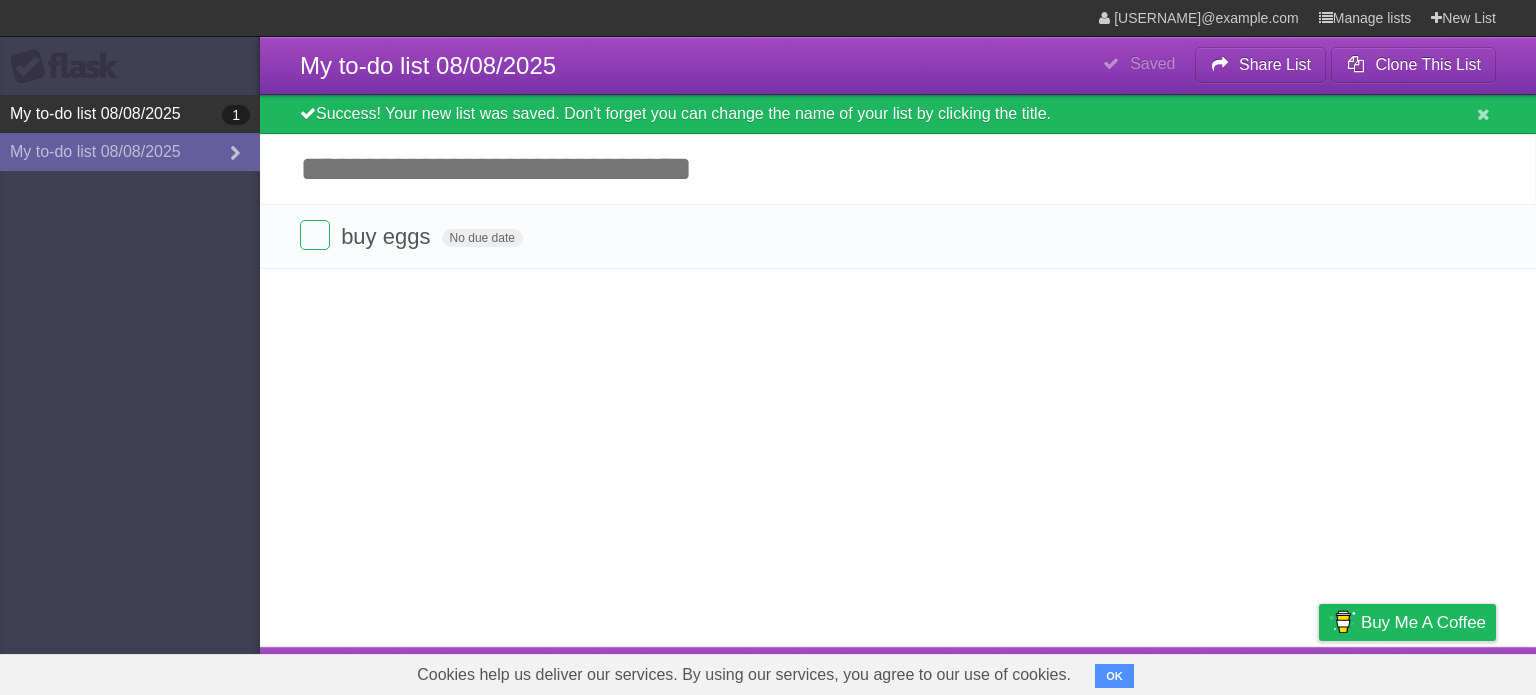 click on "My to-do list [DATE] 1" at bounding box center [130, 114] 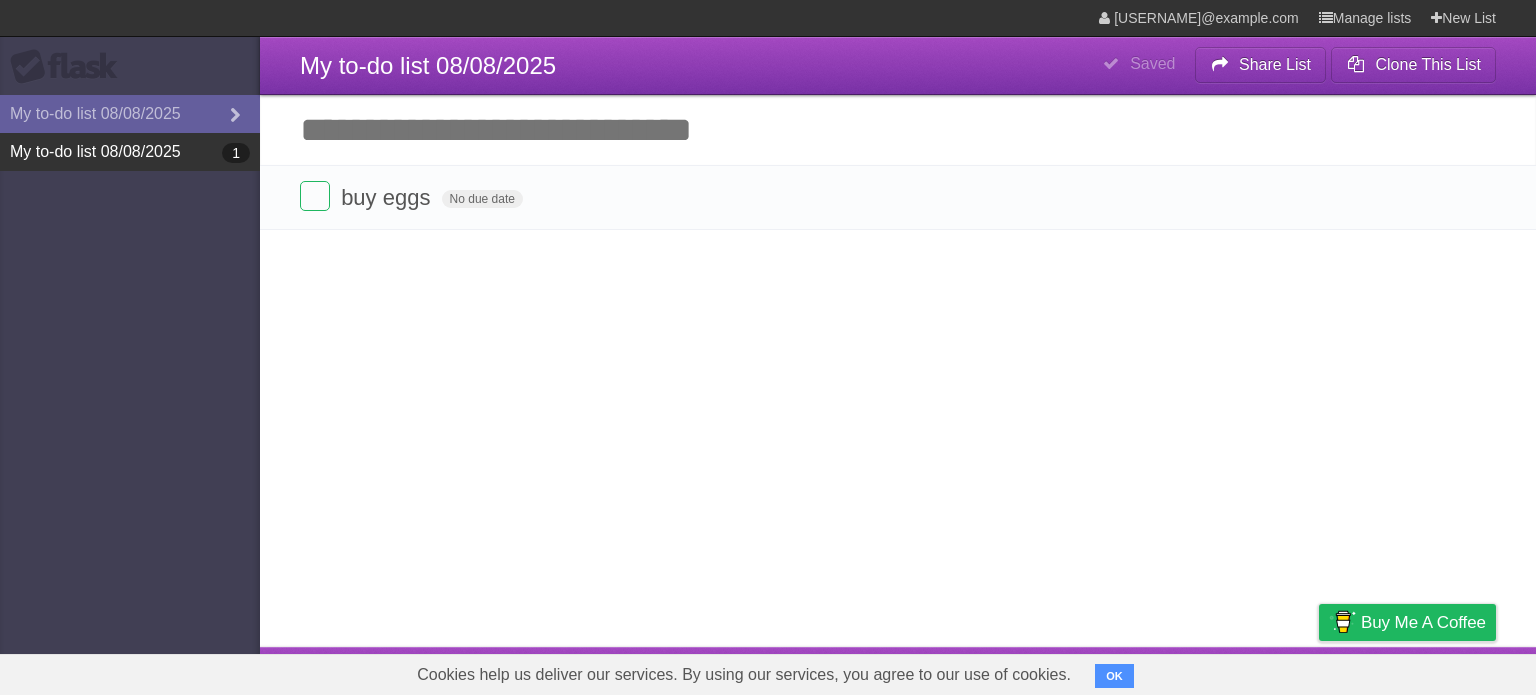 drag, startPoint x: 136, startPoint y: 119, endPoint x: 116, endPoint y: 143, distance: 31.241 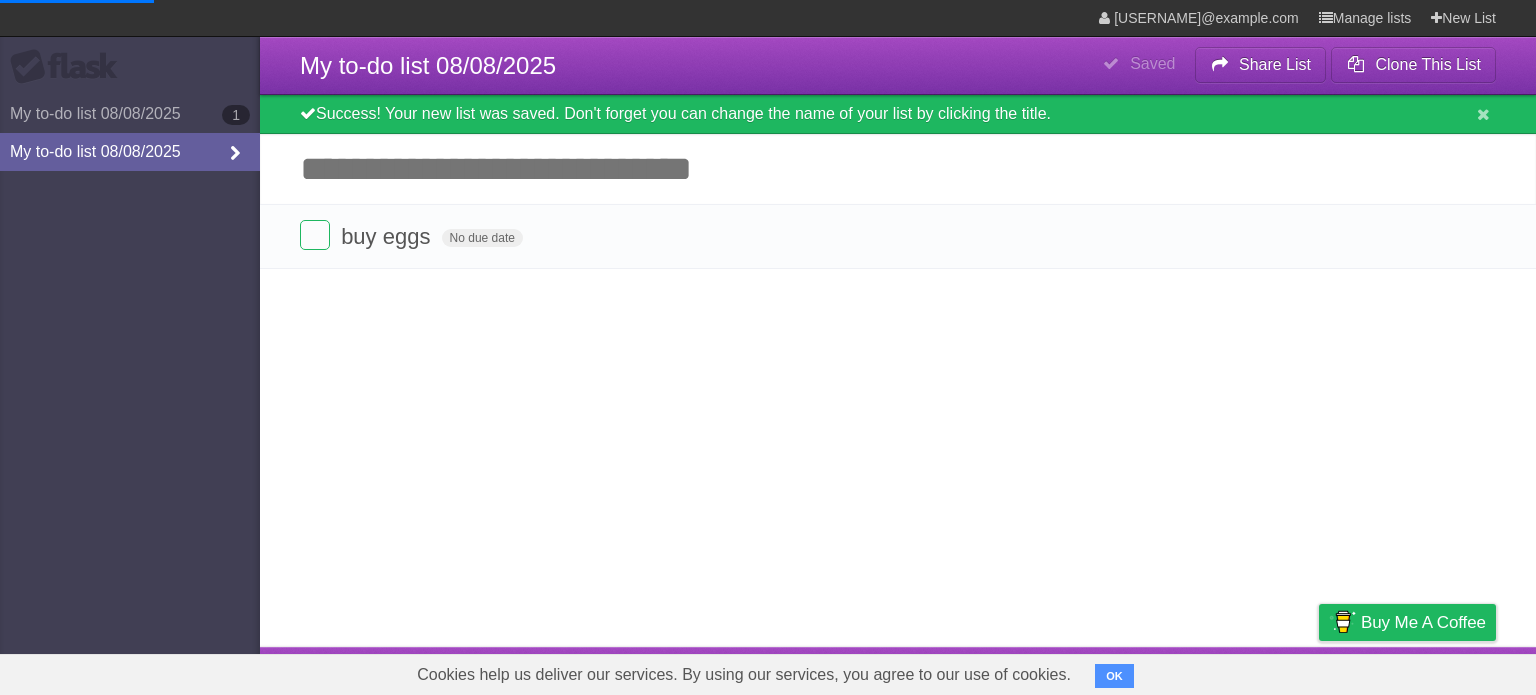 click at bounding box center [235, 154] 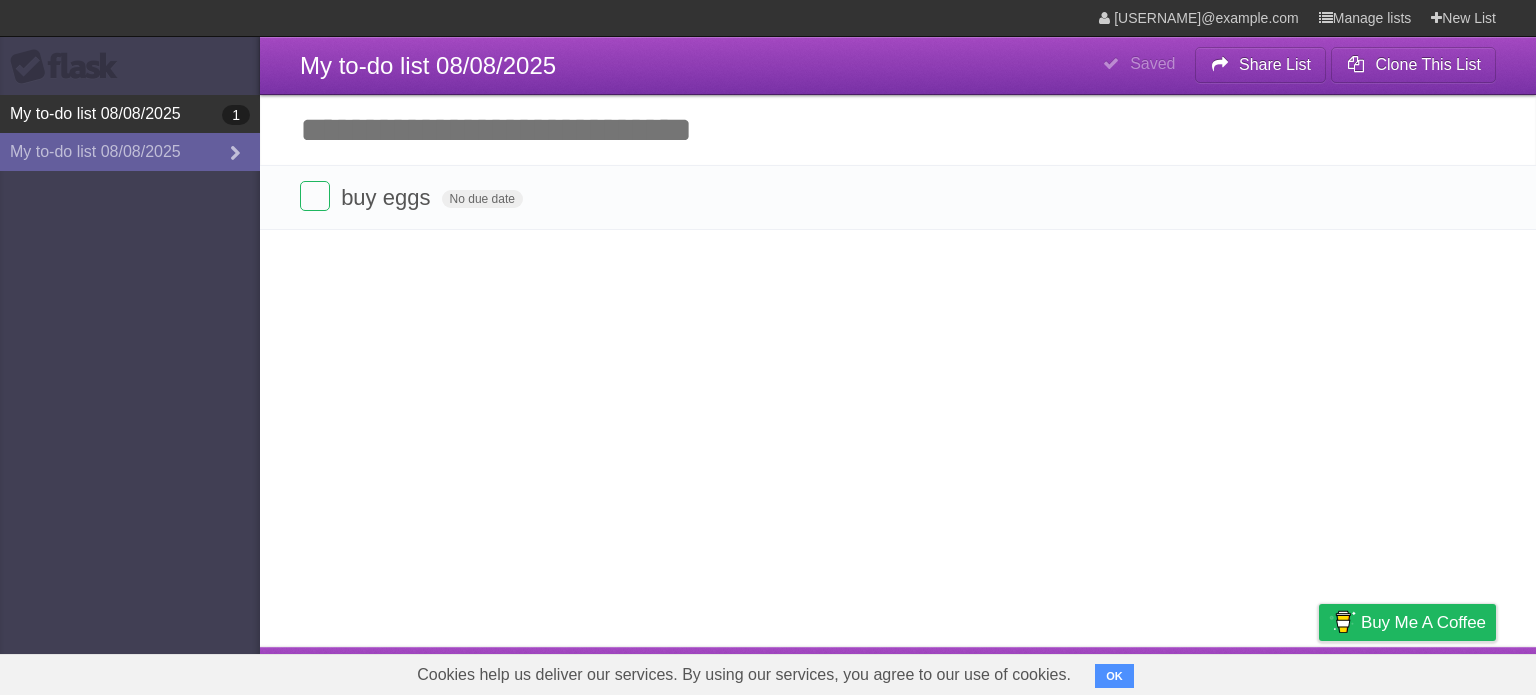 drag, startPoint x: 113, startPoint y: 127, endPoint x: 75, endPoint y: 116, distance: 39.56008 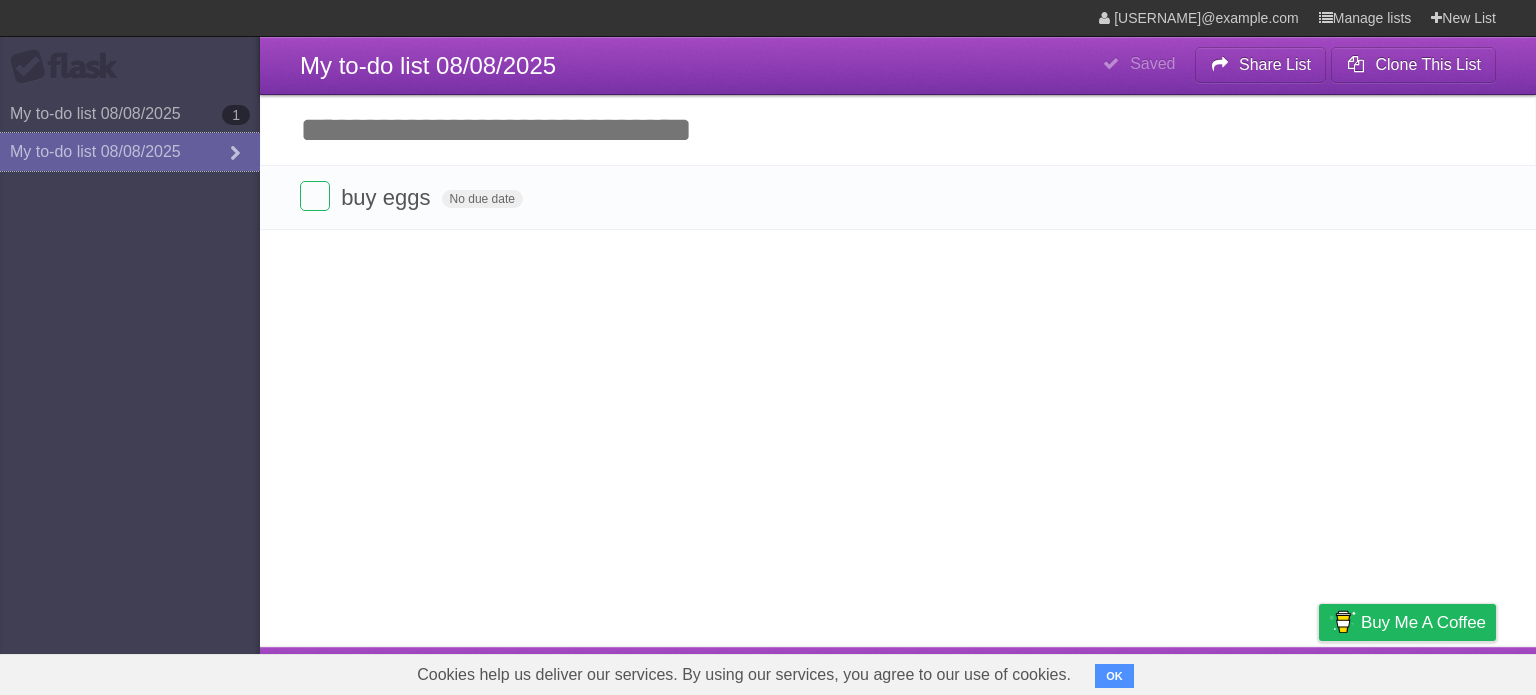 drag, startPoint x: 75, startPoint y: 116, endPoint x: 130, endPoint y: 235, distance: 131.09538 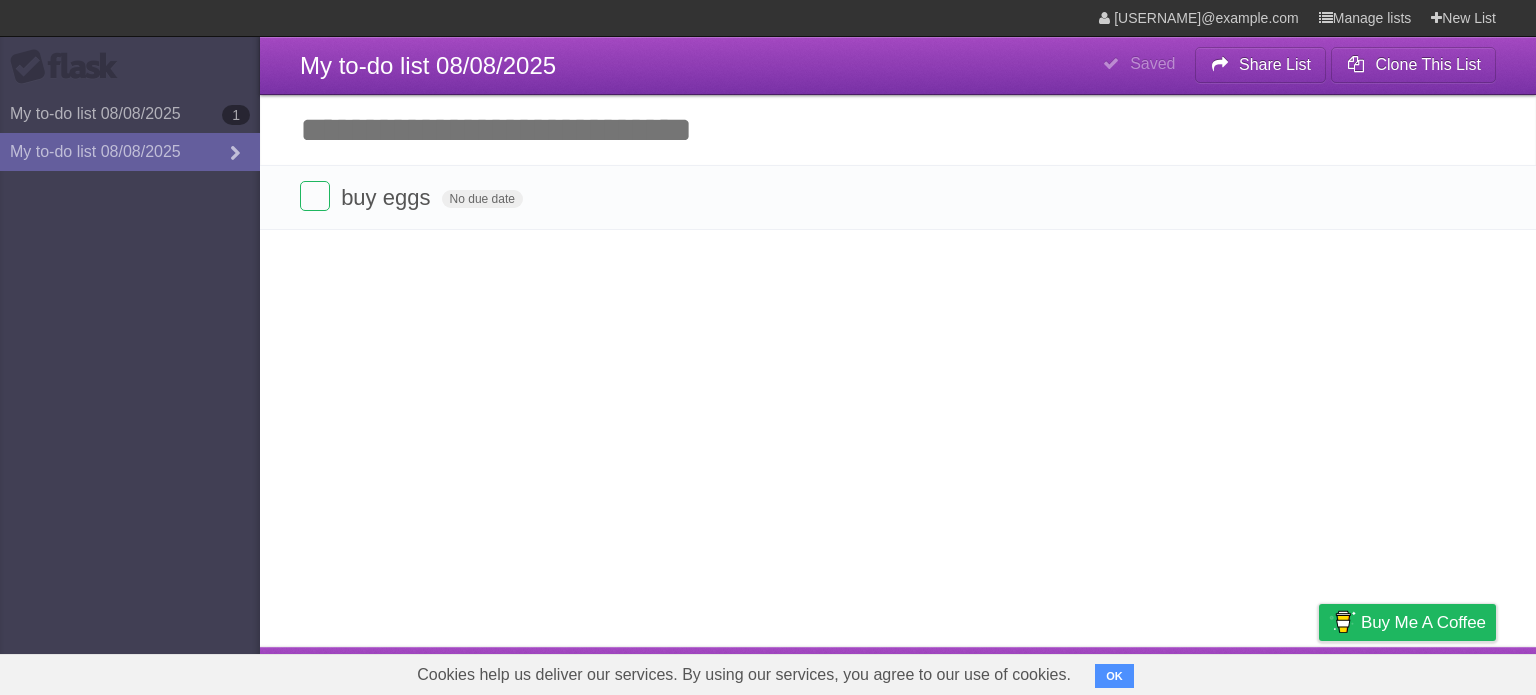 drag, startPoint x: 148, startPoint y: 259, endPoint x: 198, endPoint y: 263, distance: 50.159744 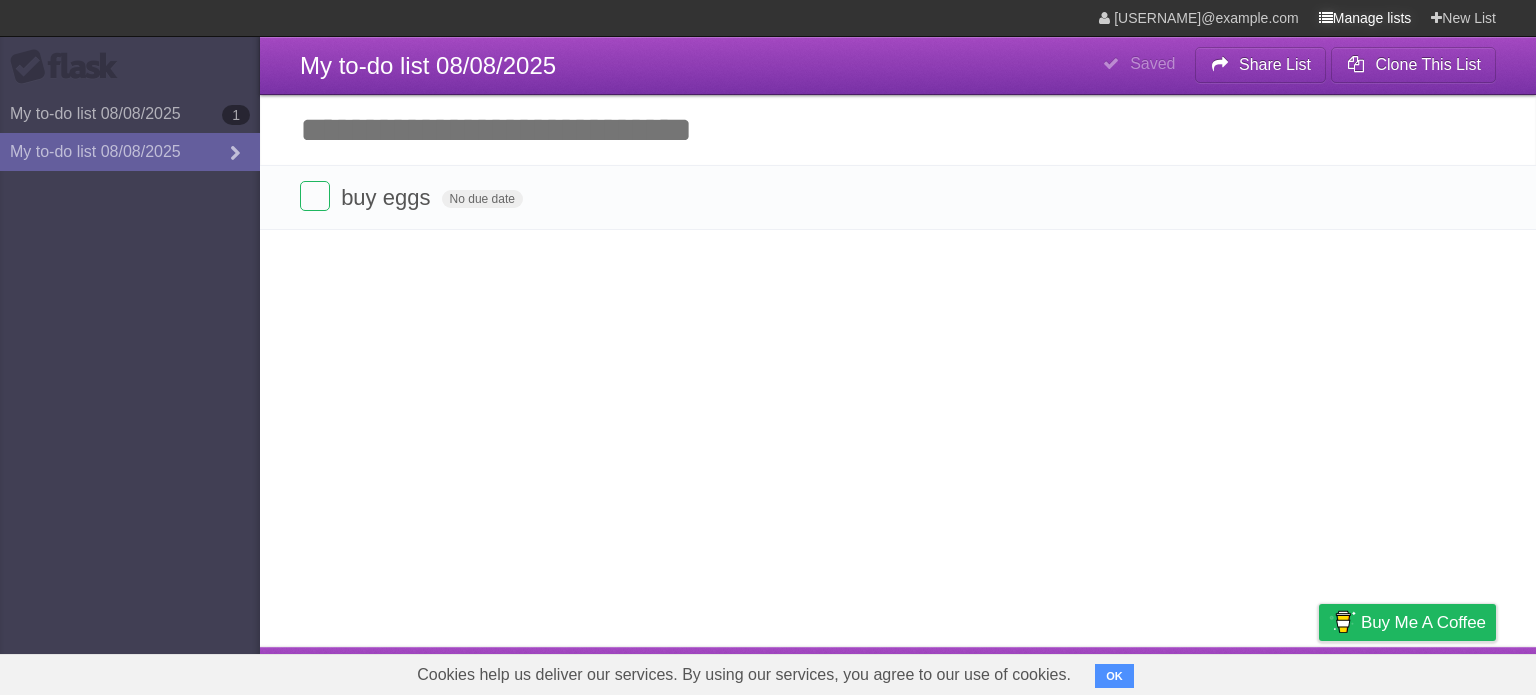 click on "Manage lists" at bounding box center [1365, 18] 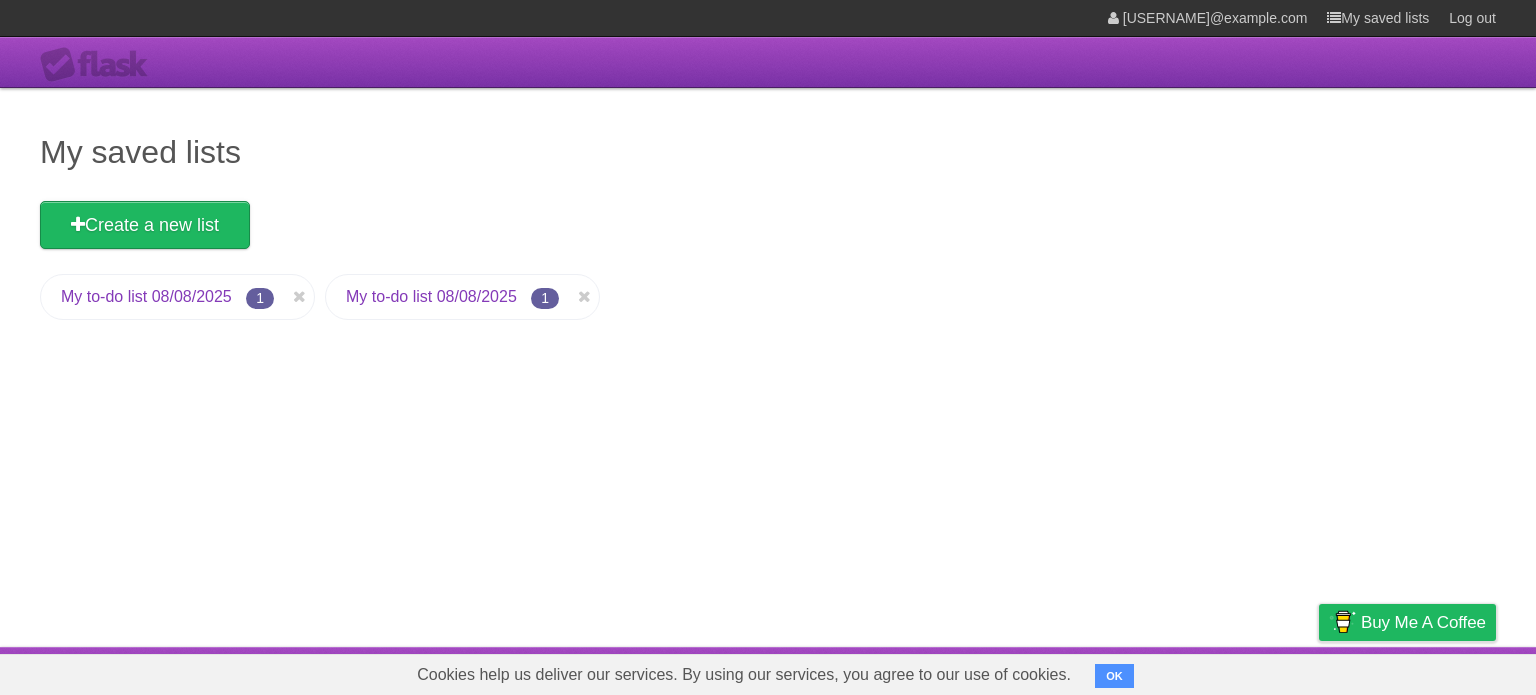 click on "My to-do list 08/08/2025" at bounding box center (146, 296) 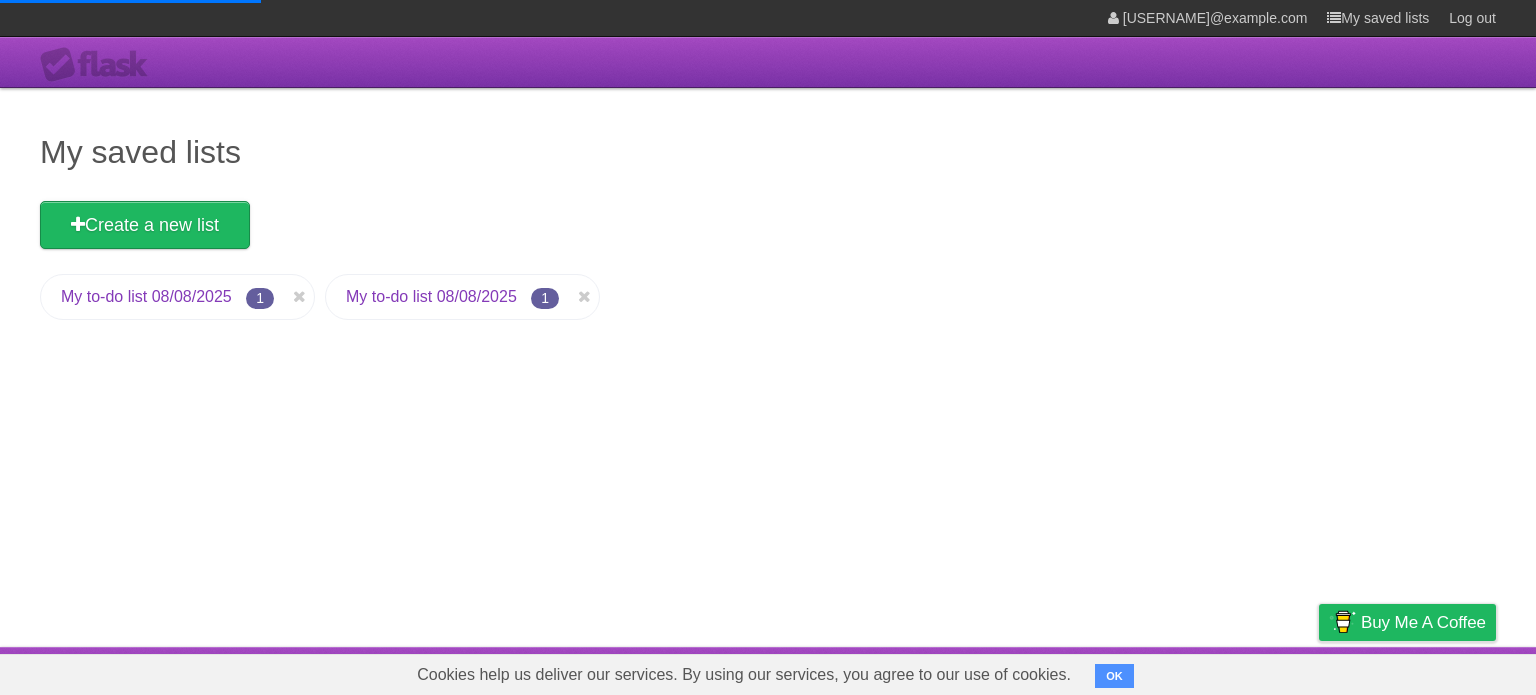 click on "My saved lists
Create a new list
My to-do list [DATE]
1
My to-do list [DATE]
1" at bounding box center [768, 367] 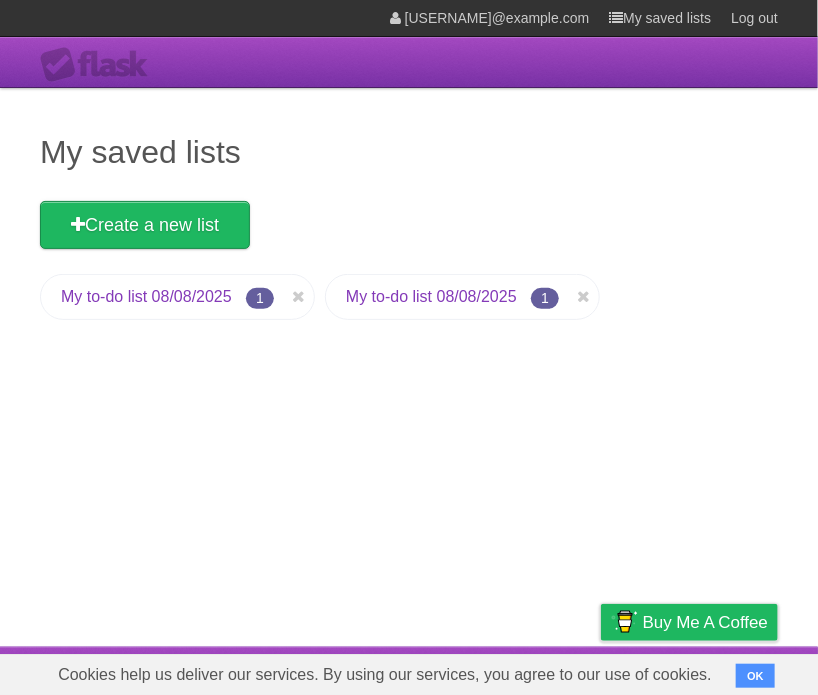 click on "My to-do list [DATE]
1
My to-do list [DATE]
1" at bounding box center (409, 302) 